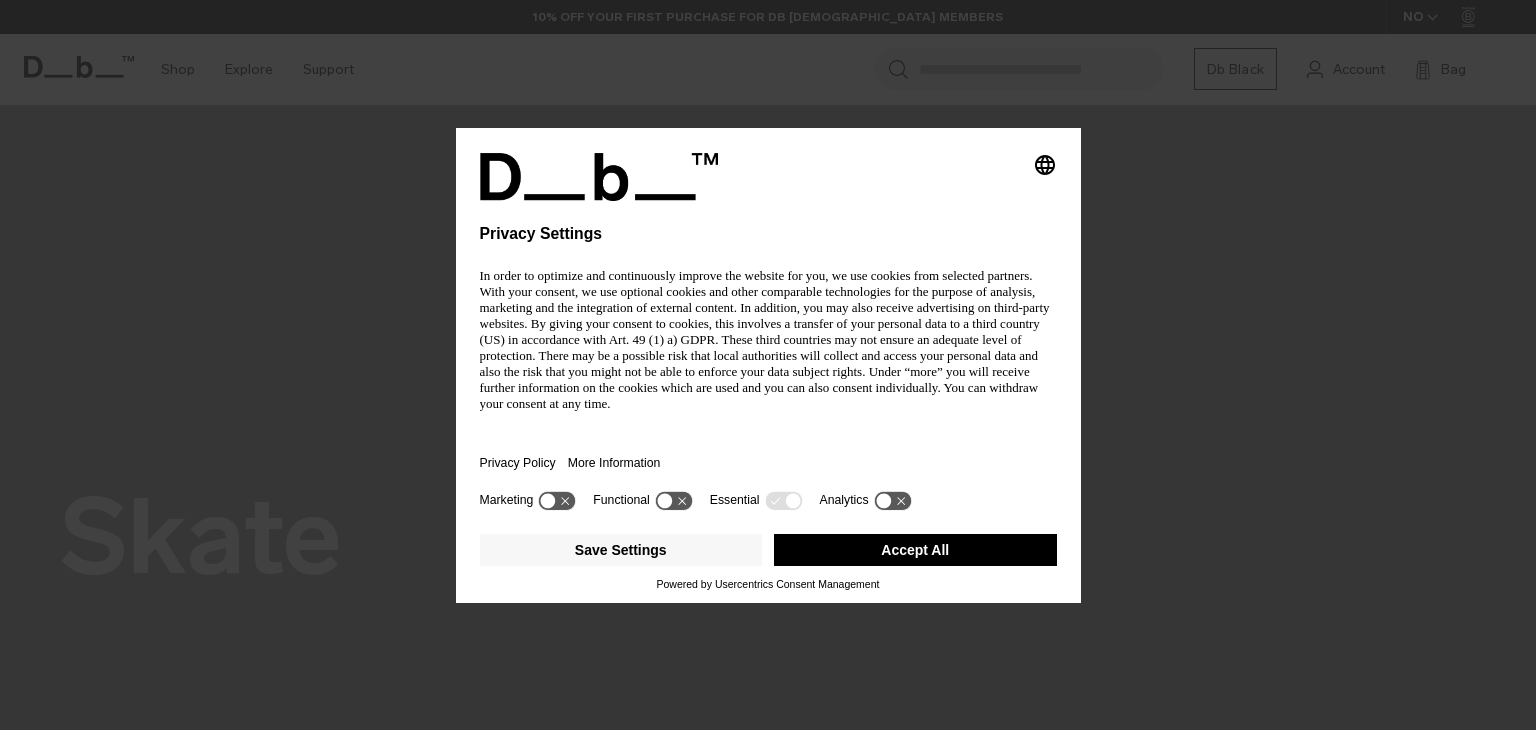 scroll, scrollTop: 0, scrollLeft: 0, axis: both 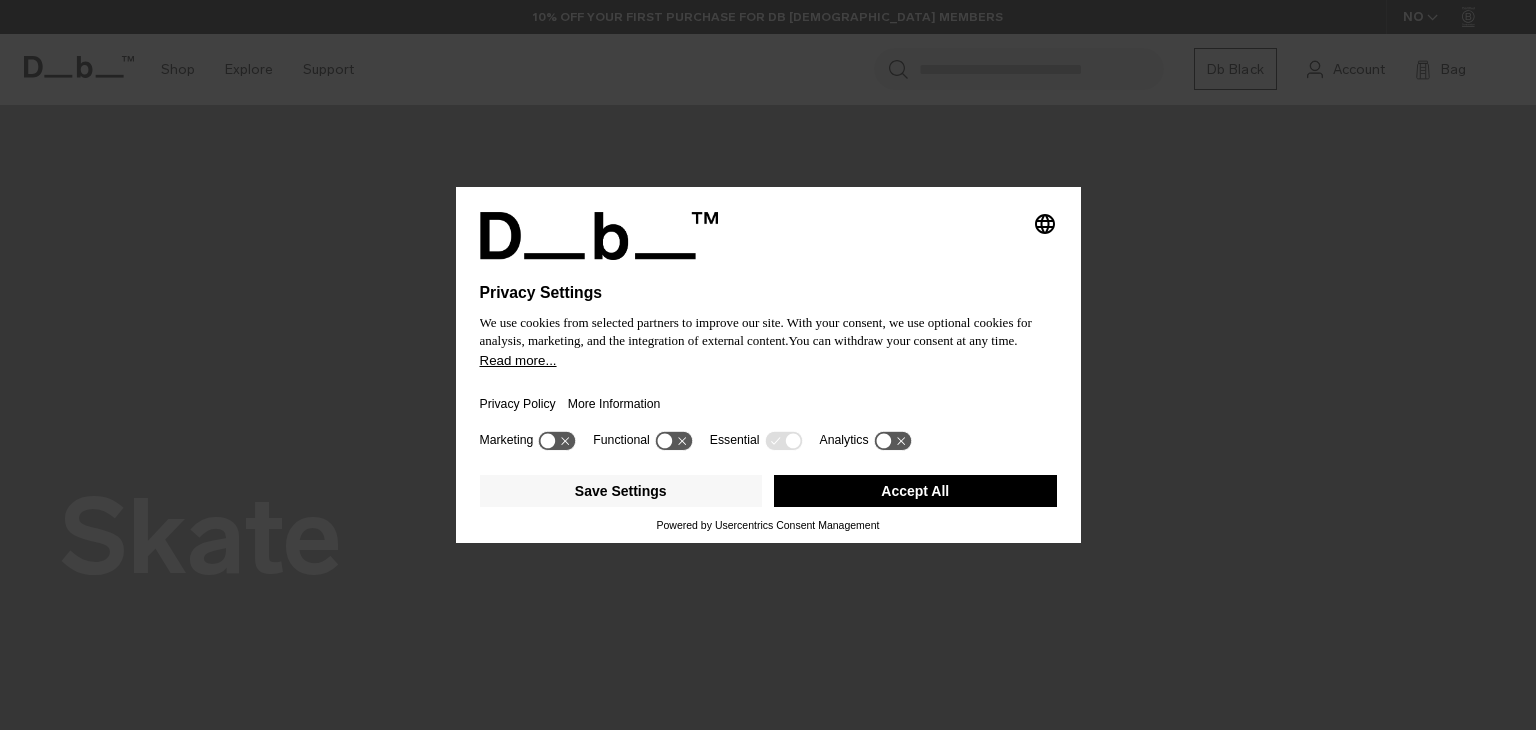 click on "Accept All" at bounding box center (915, 491) 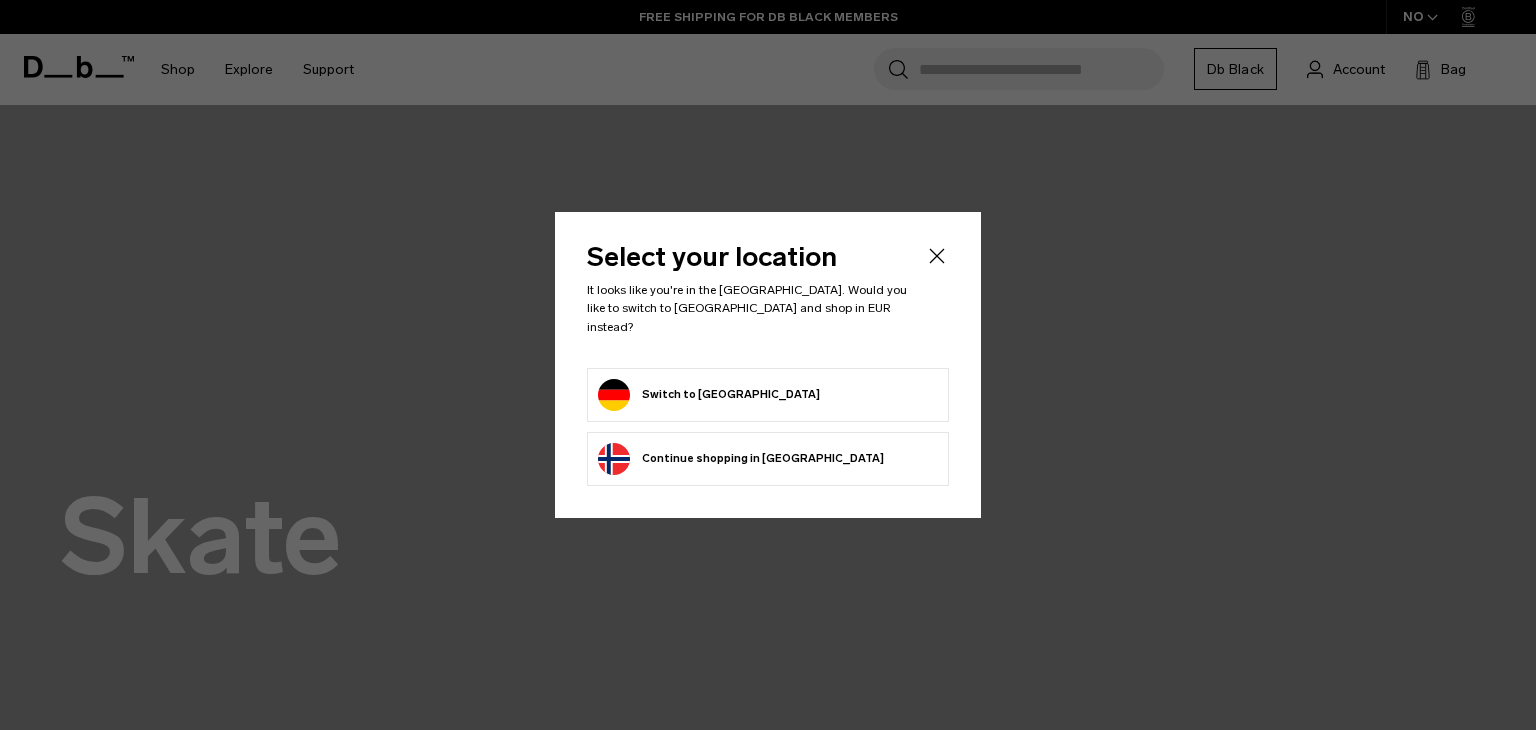 click on "Switch to Germany" at bounding box center (709, 395) 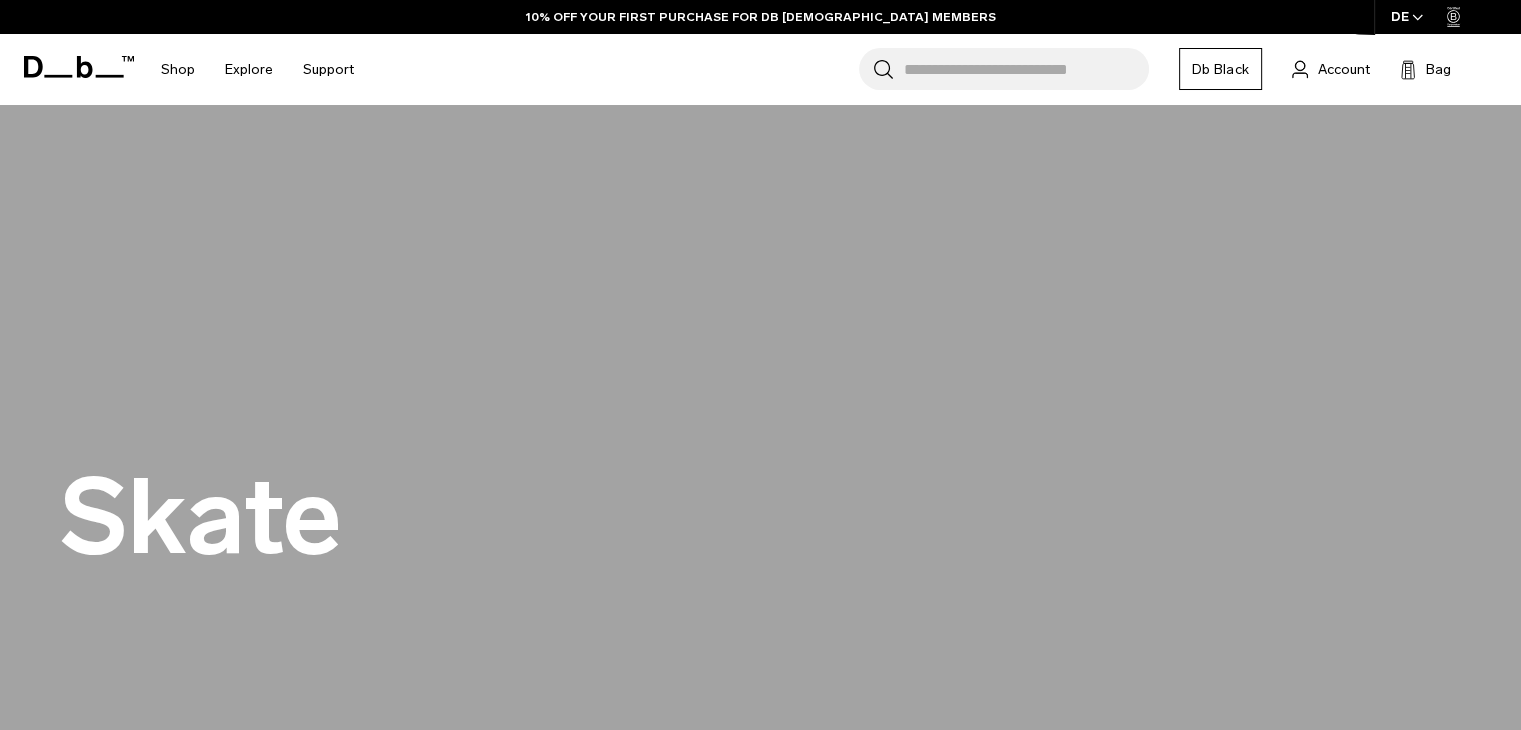 scroll, scrollTop: 0, scrollLeft: 0, axis: both 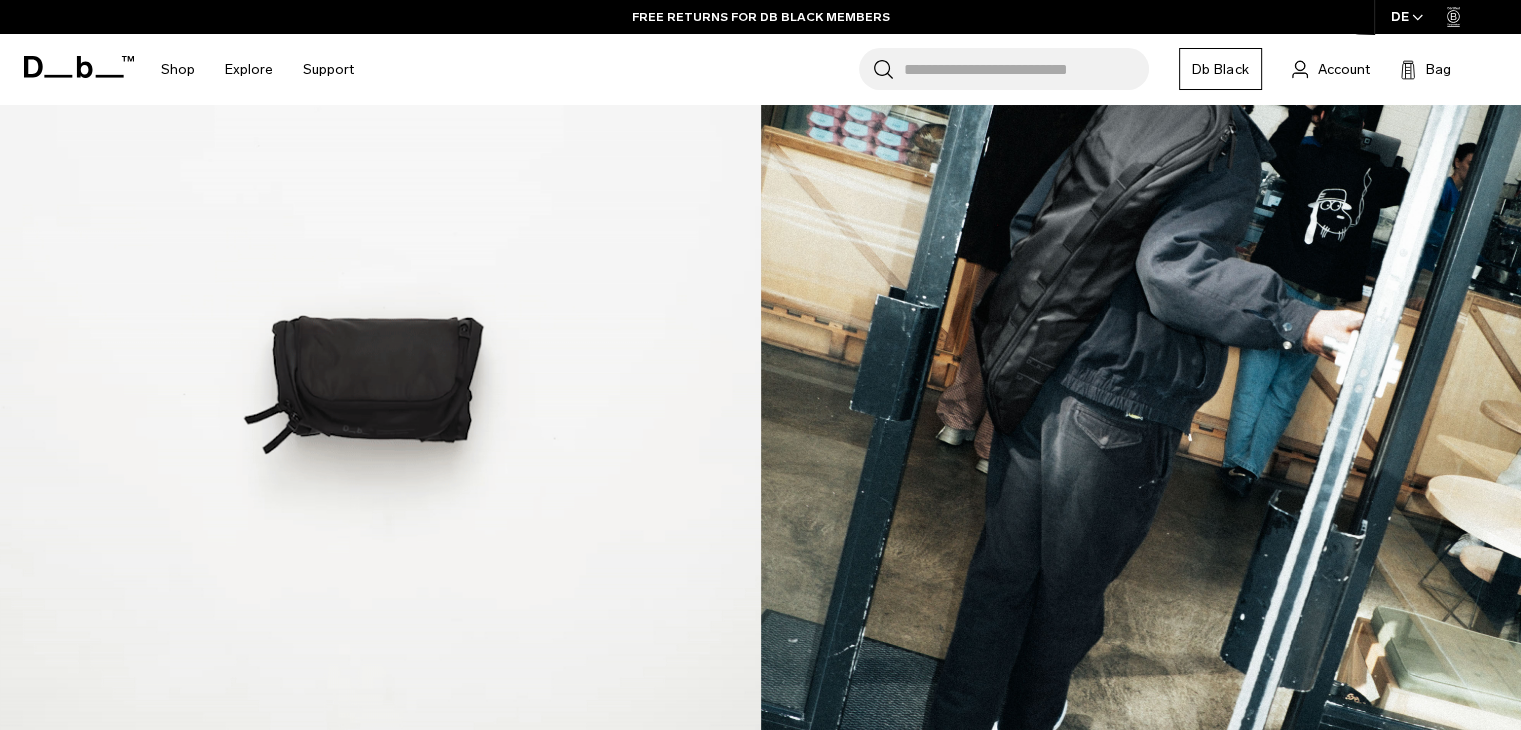 click at bounding box center (380, 373) 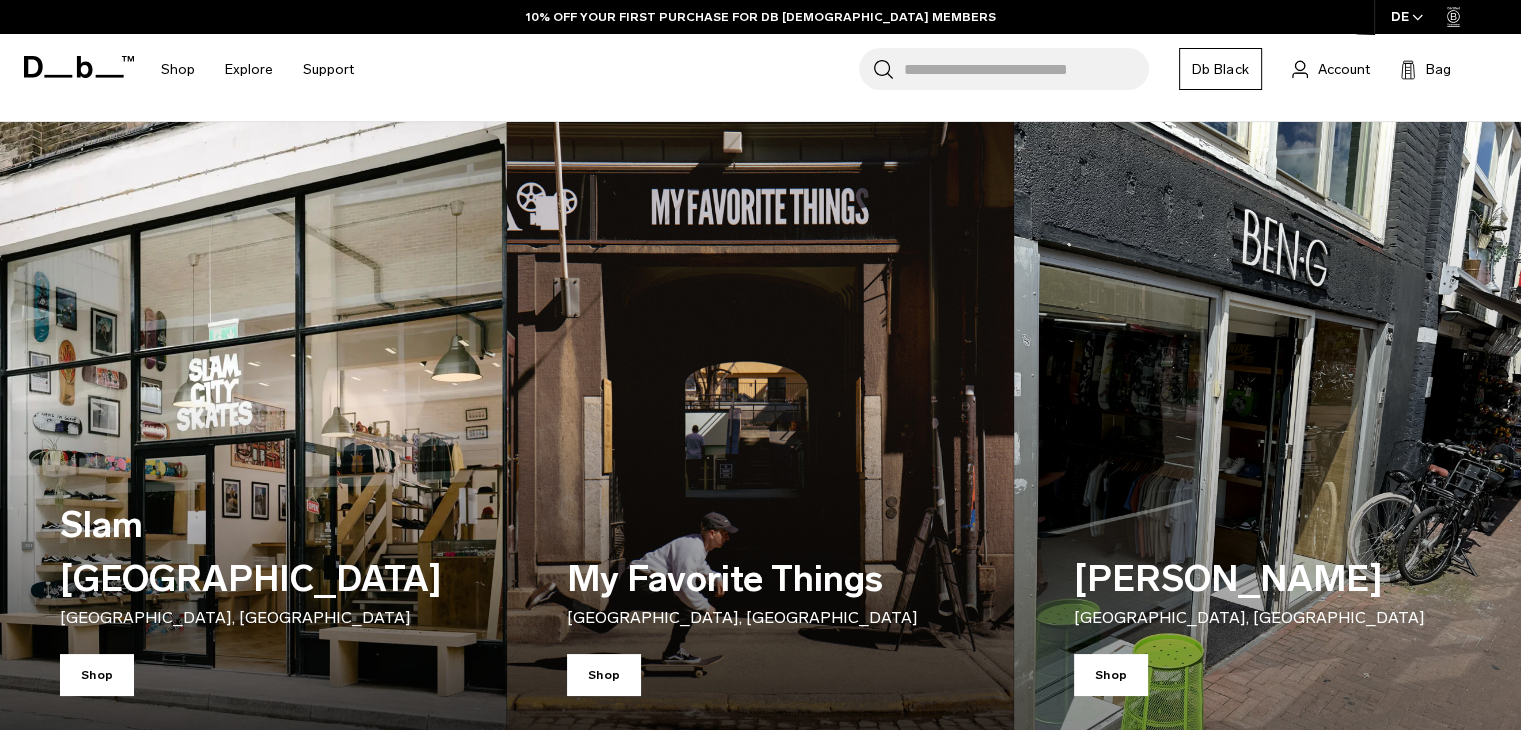 scroll, scrollTop: 399, scrollLeft: 0, axis: vertical 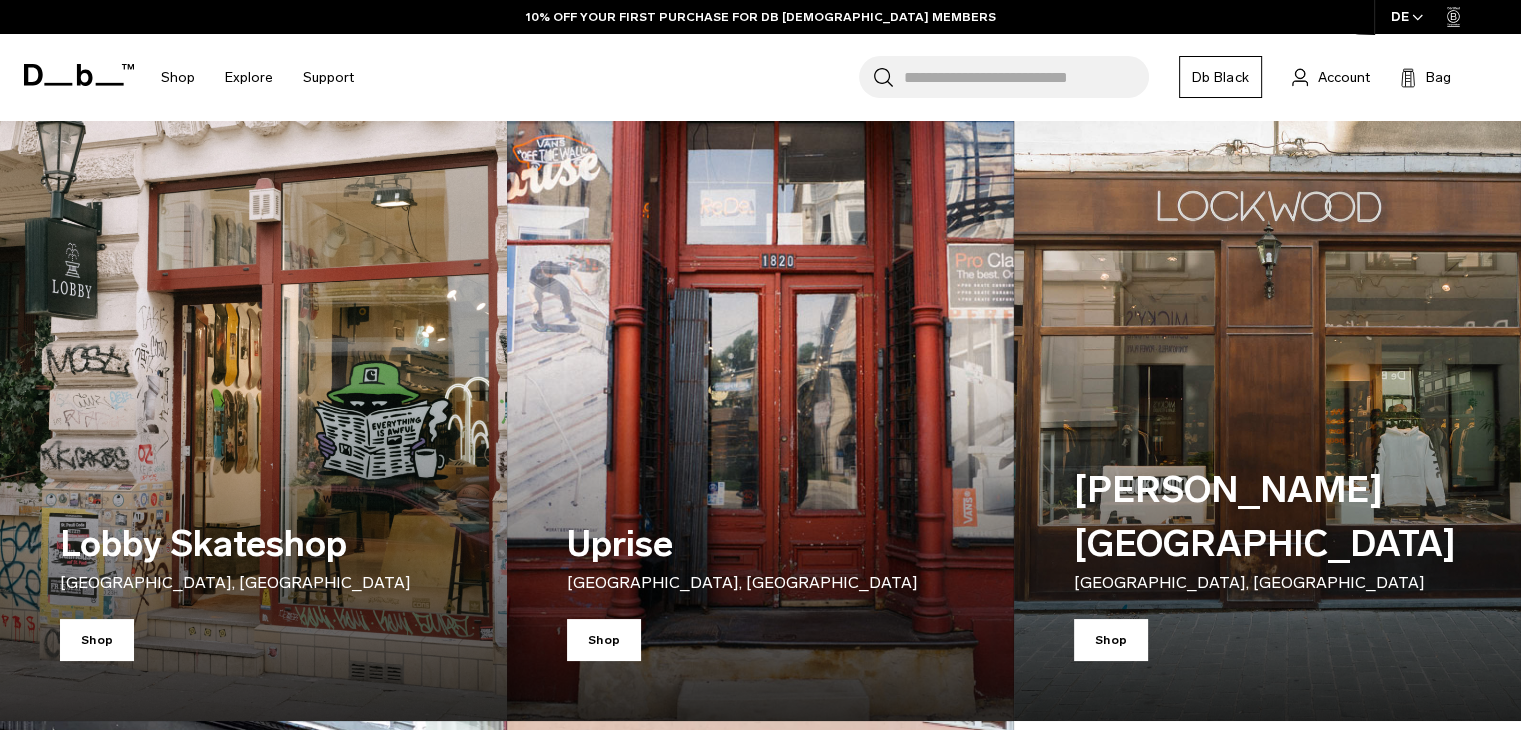 click on "Lobby Skateshop Hamburg, Germany" at bounding box center (240, 556) 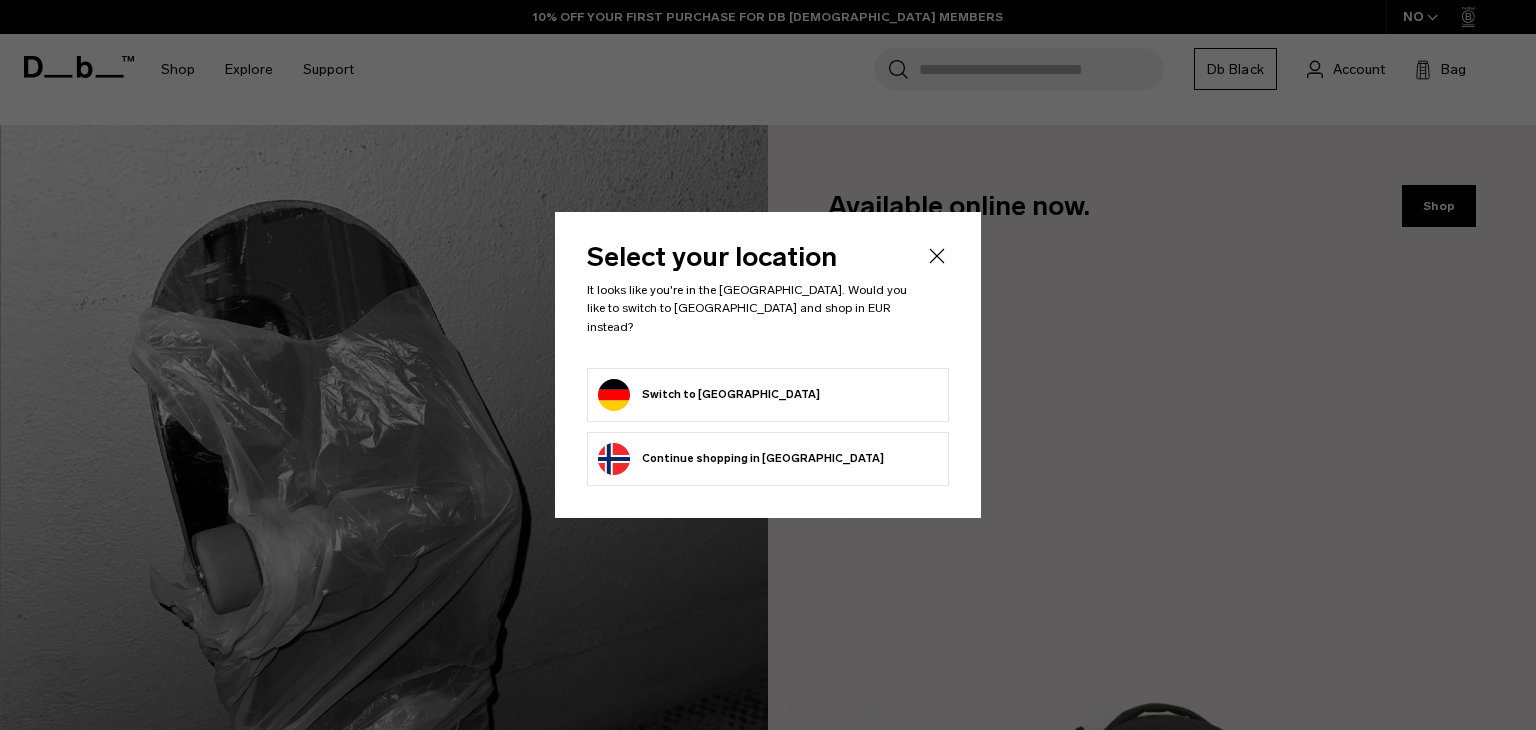 scroll, scrollTop: 1264, scrollLeft: 0, axis: vertical 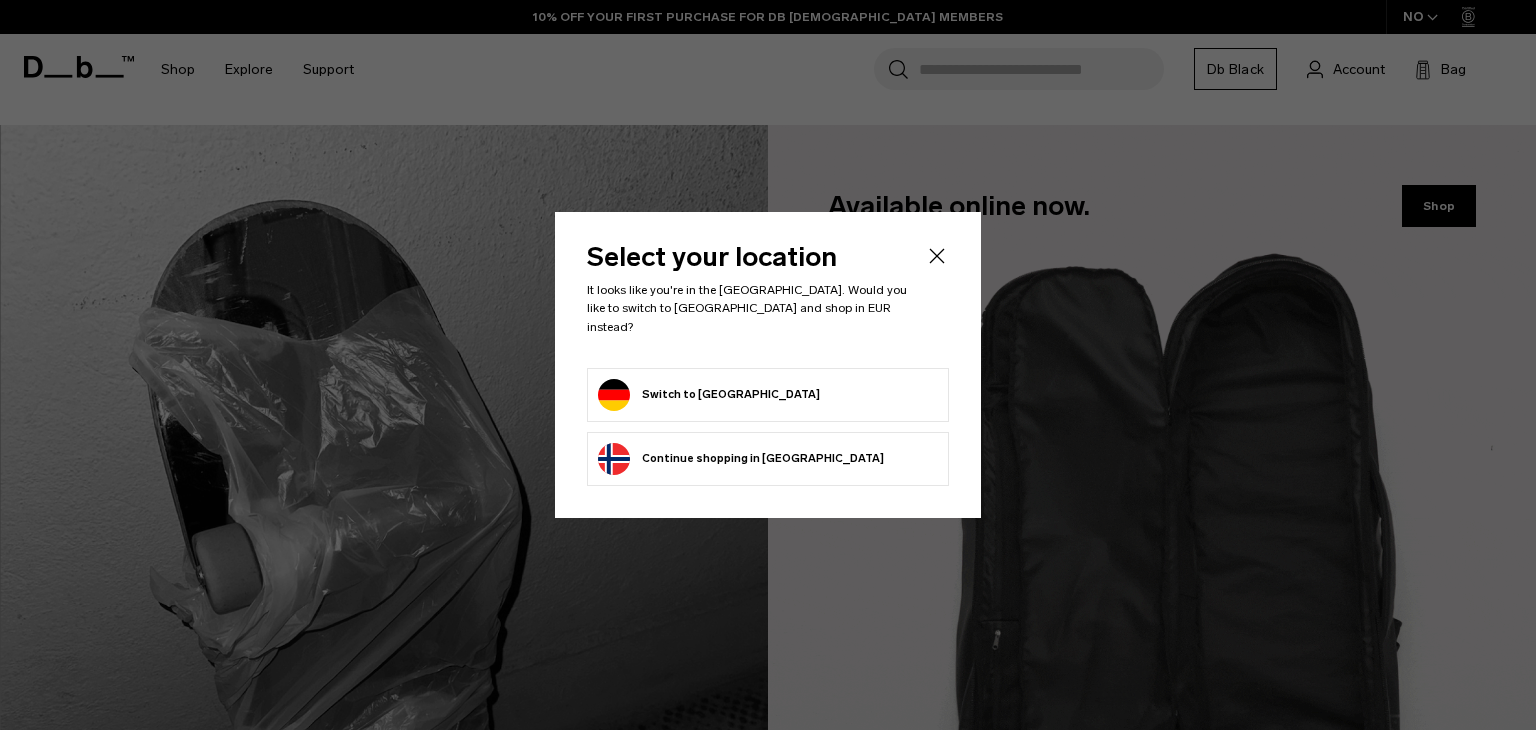 click on "Switch to [GEOGRAPHIC_DATA]" at bounding box center (709, 395) 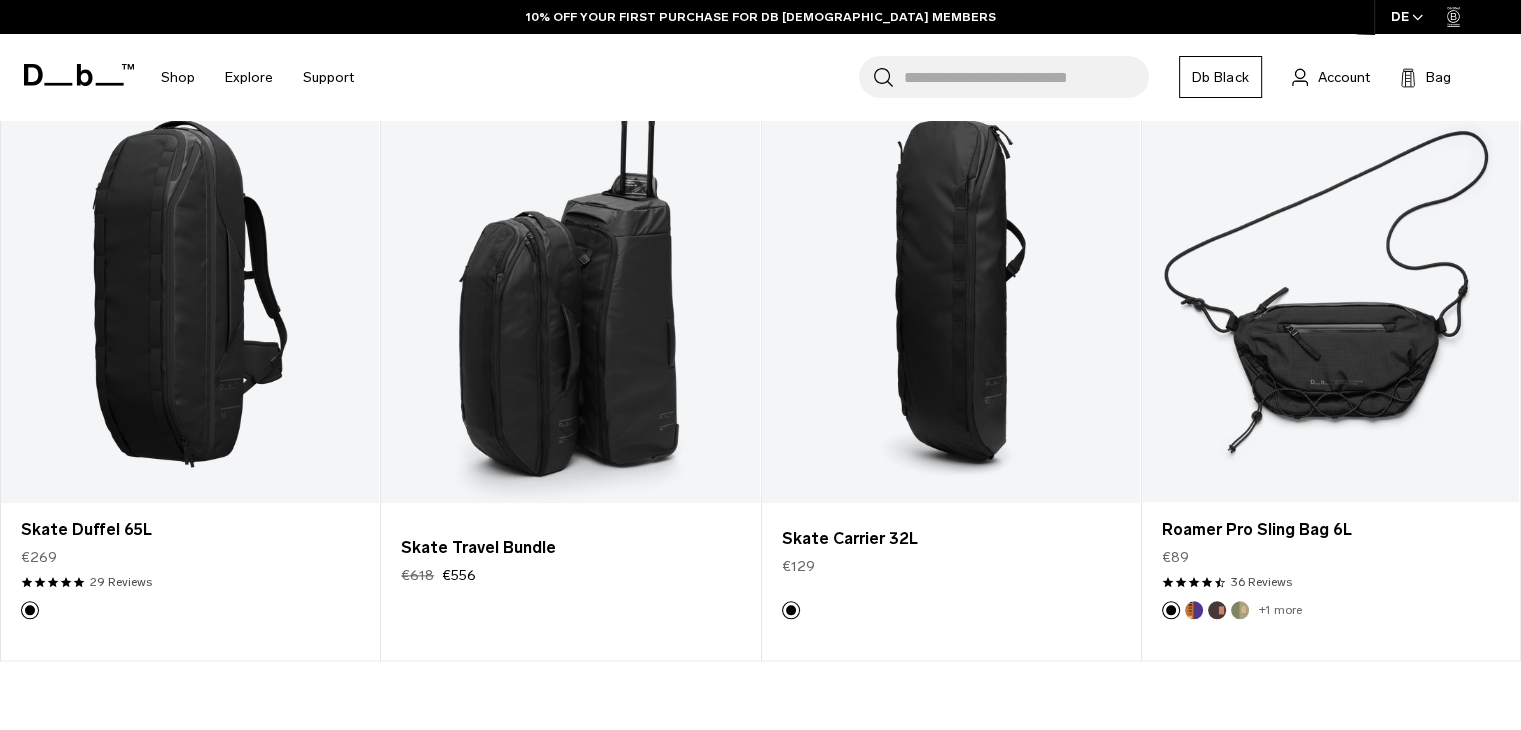 scroll, scrollTop: 2541, scrollLeft: 0, axis: vertical 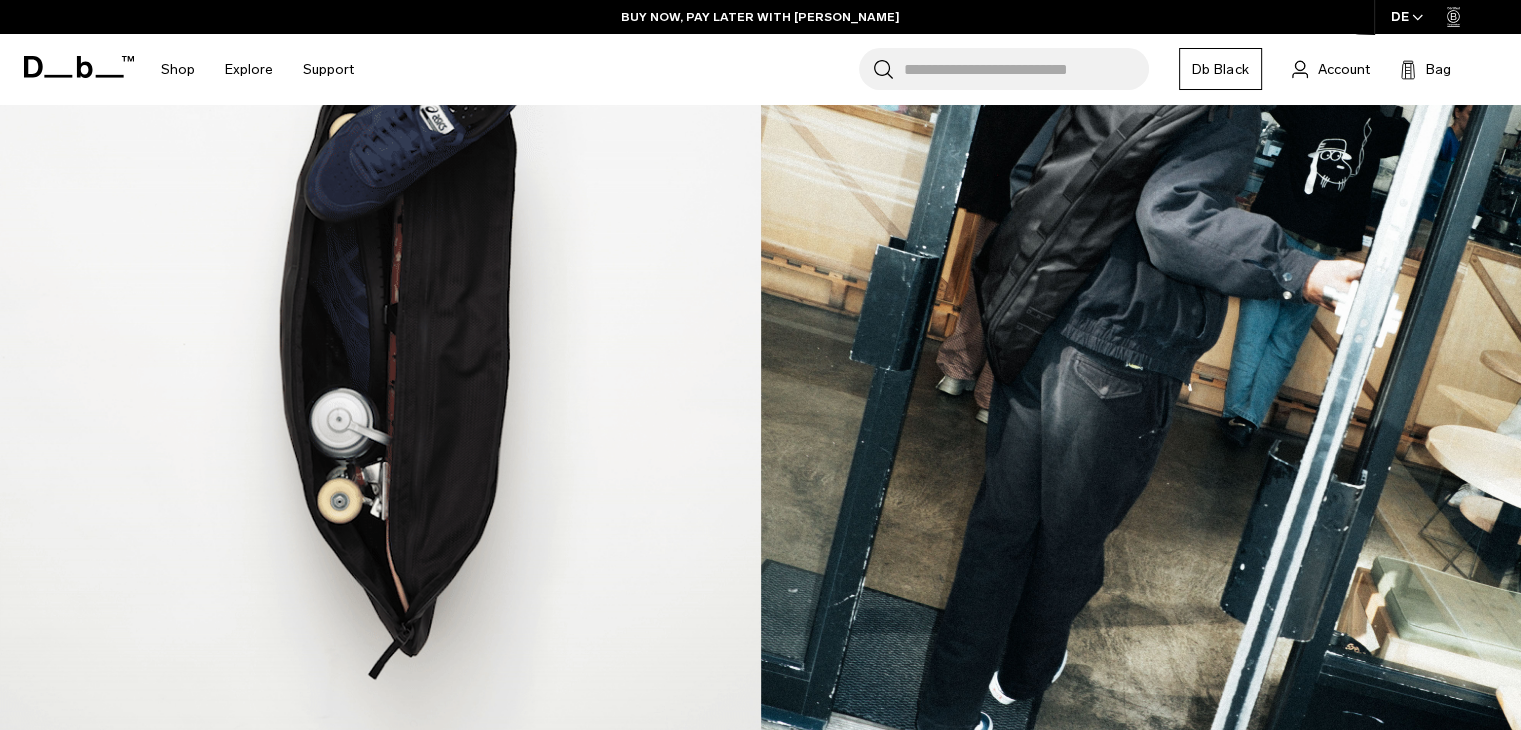 click at bounding box center [380, 323] 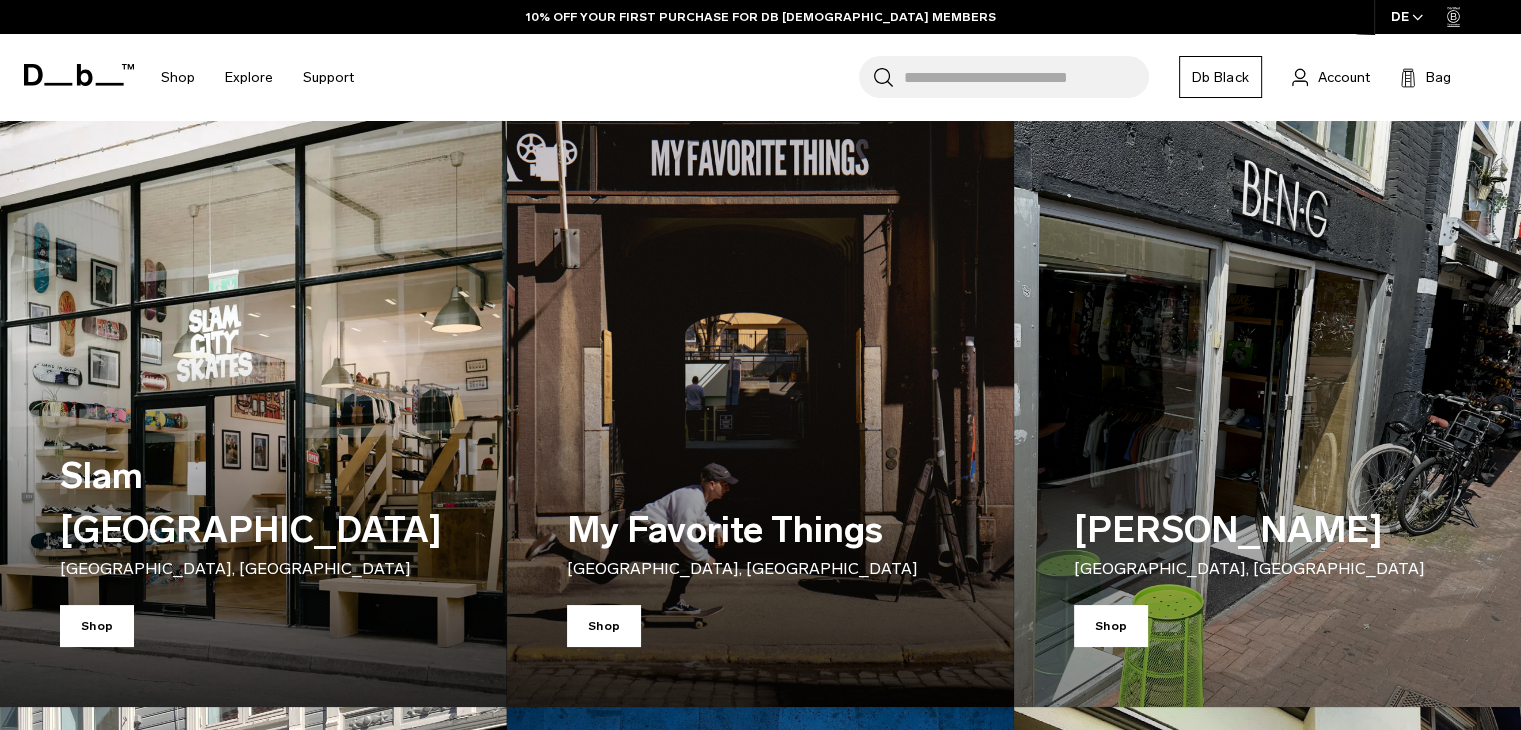 scroll, scrollTop: 452, scrollLeft: 0, axis: vertical 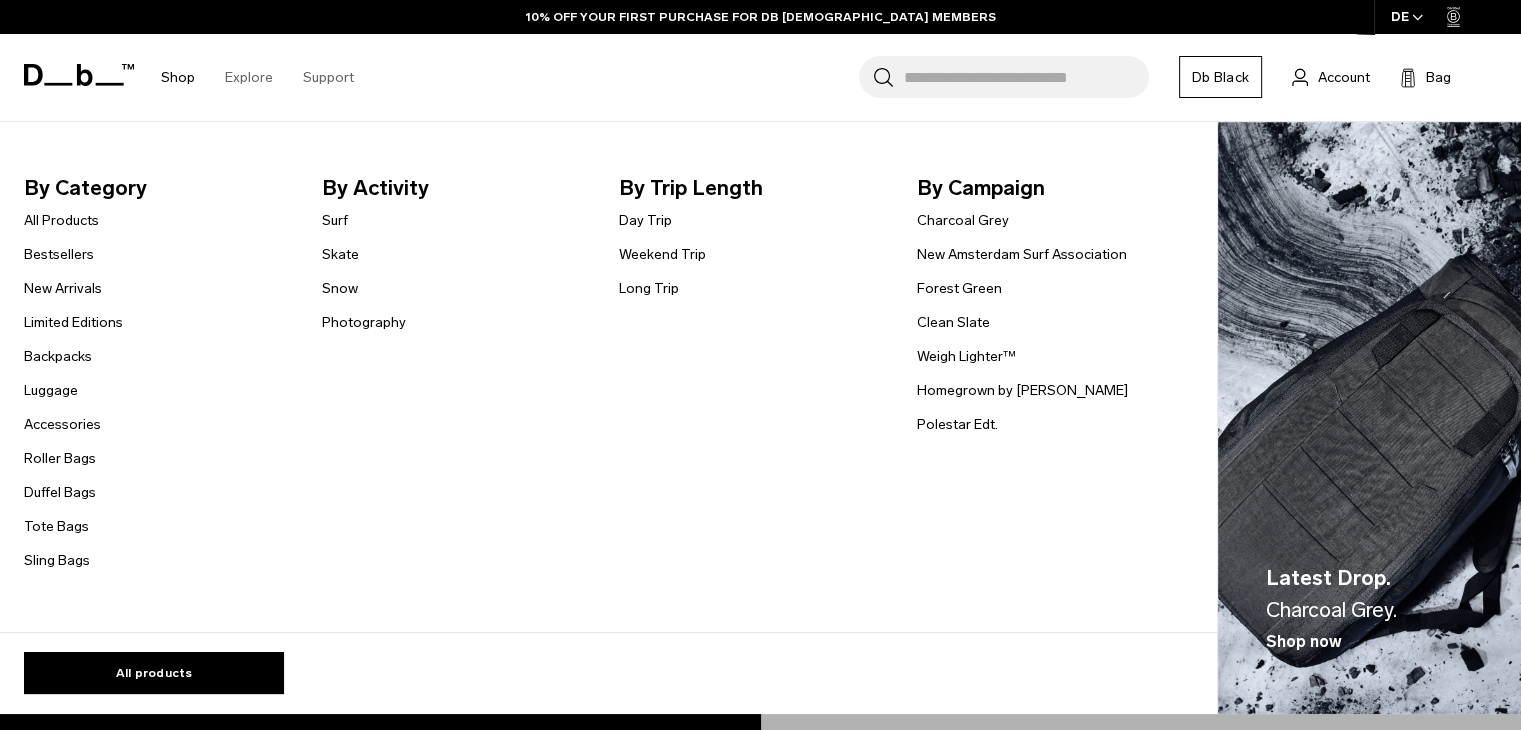 click on "Shop" at bounding box center [178, 77] 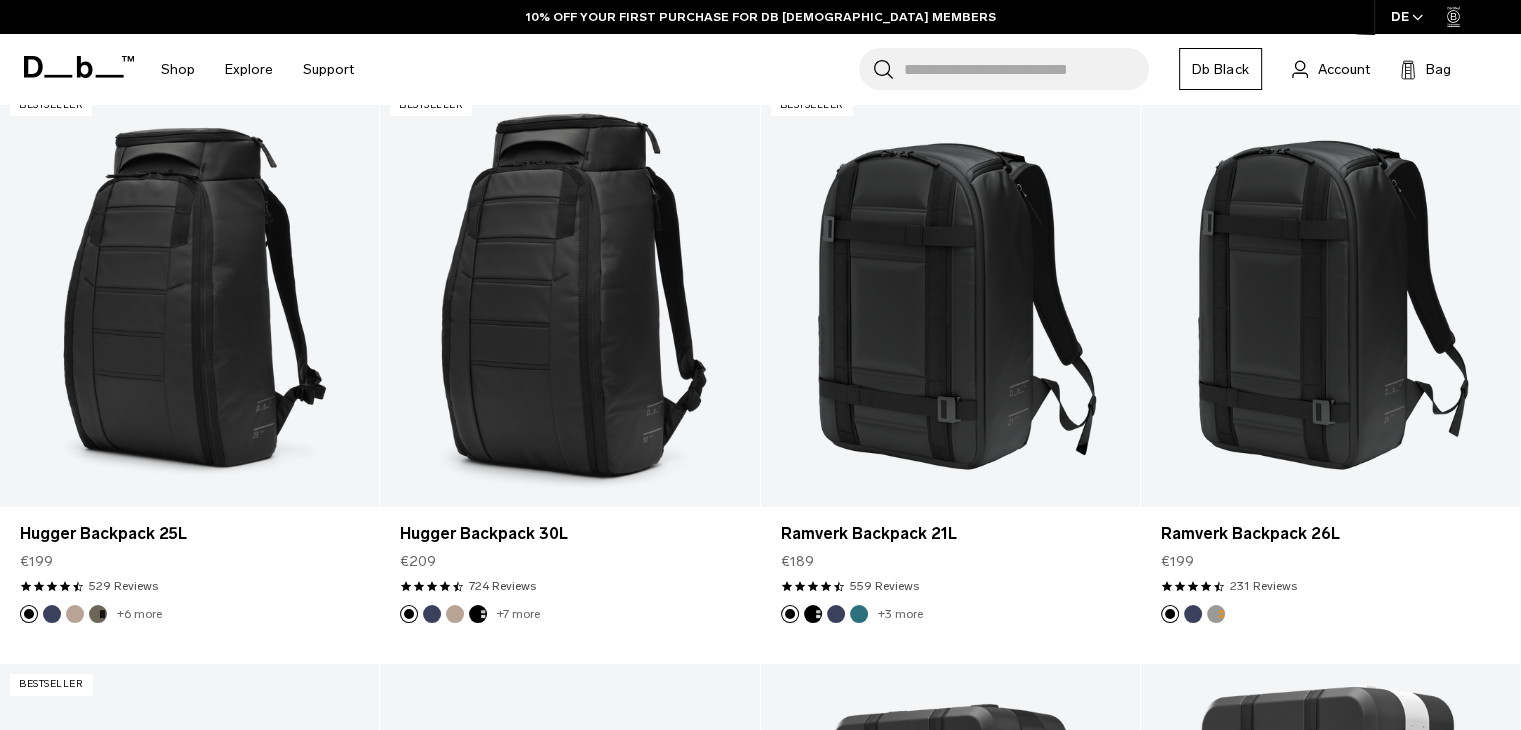 scroll, scrollTop: 448, scrollLeft: 0, axis: vertical 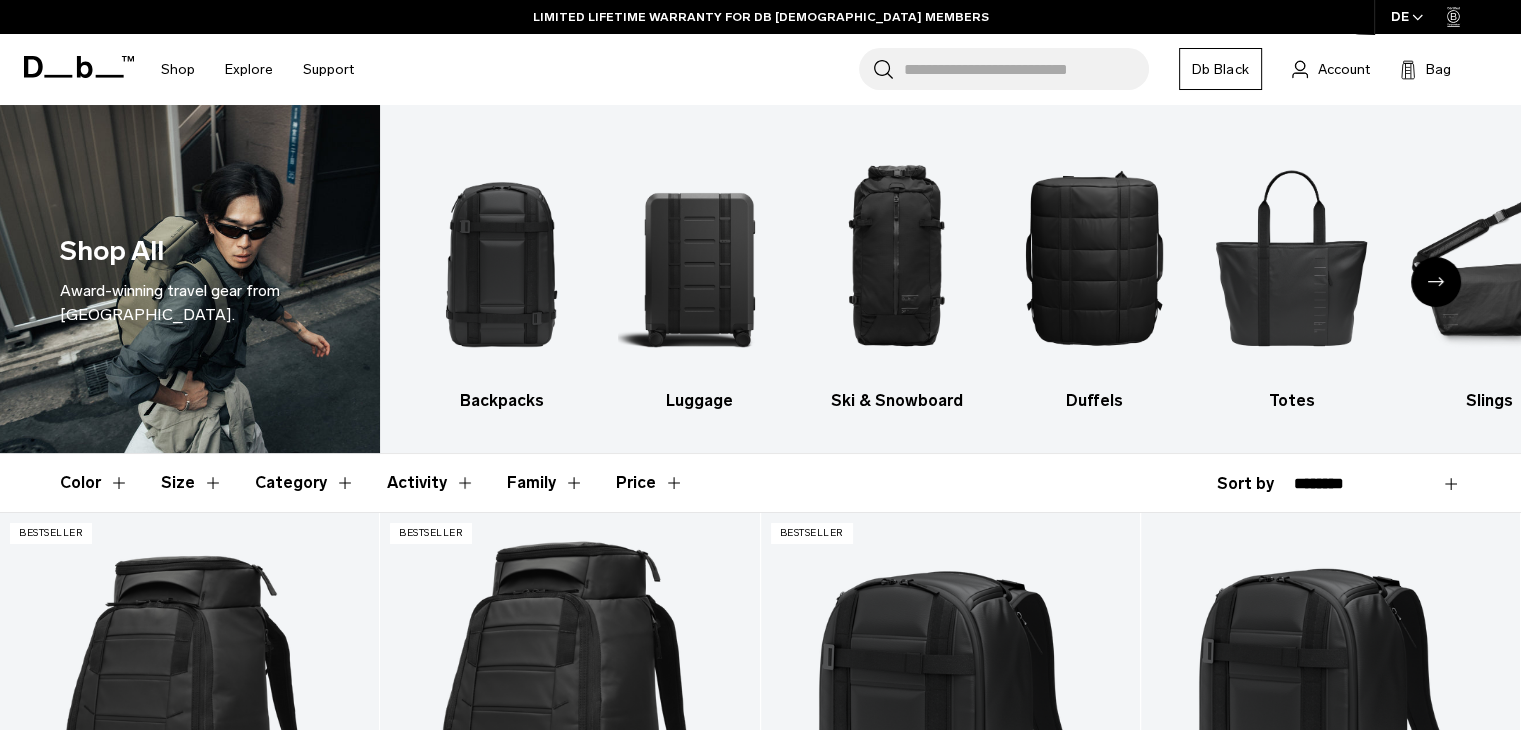click at bounding box center (1436, 282) 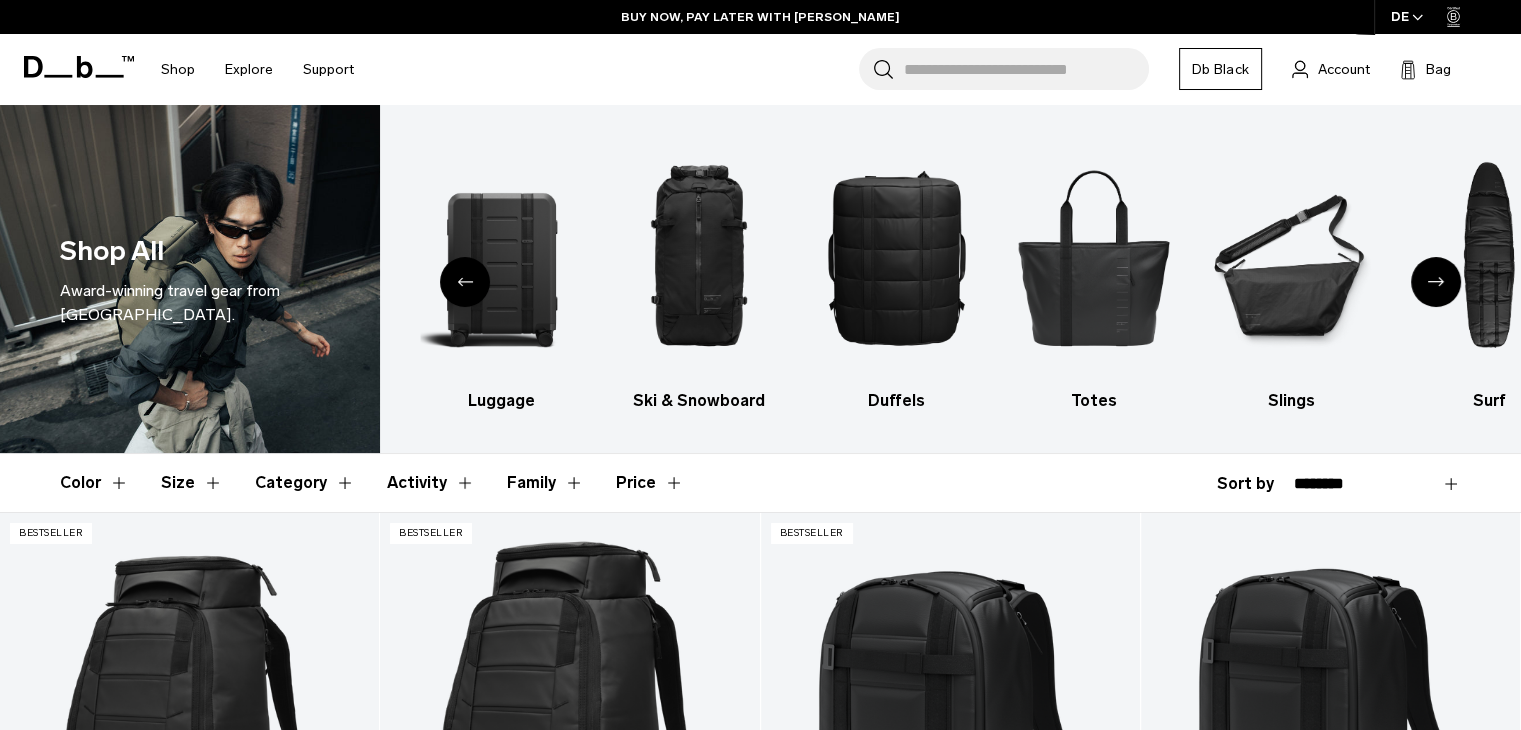 click at bounding box center (1436, 282) 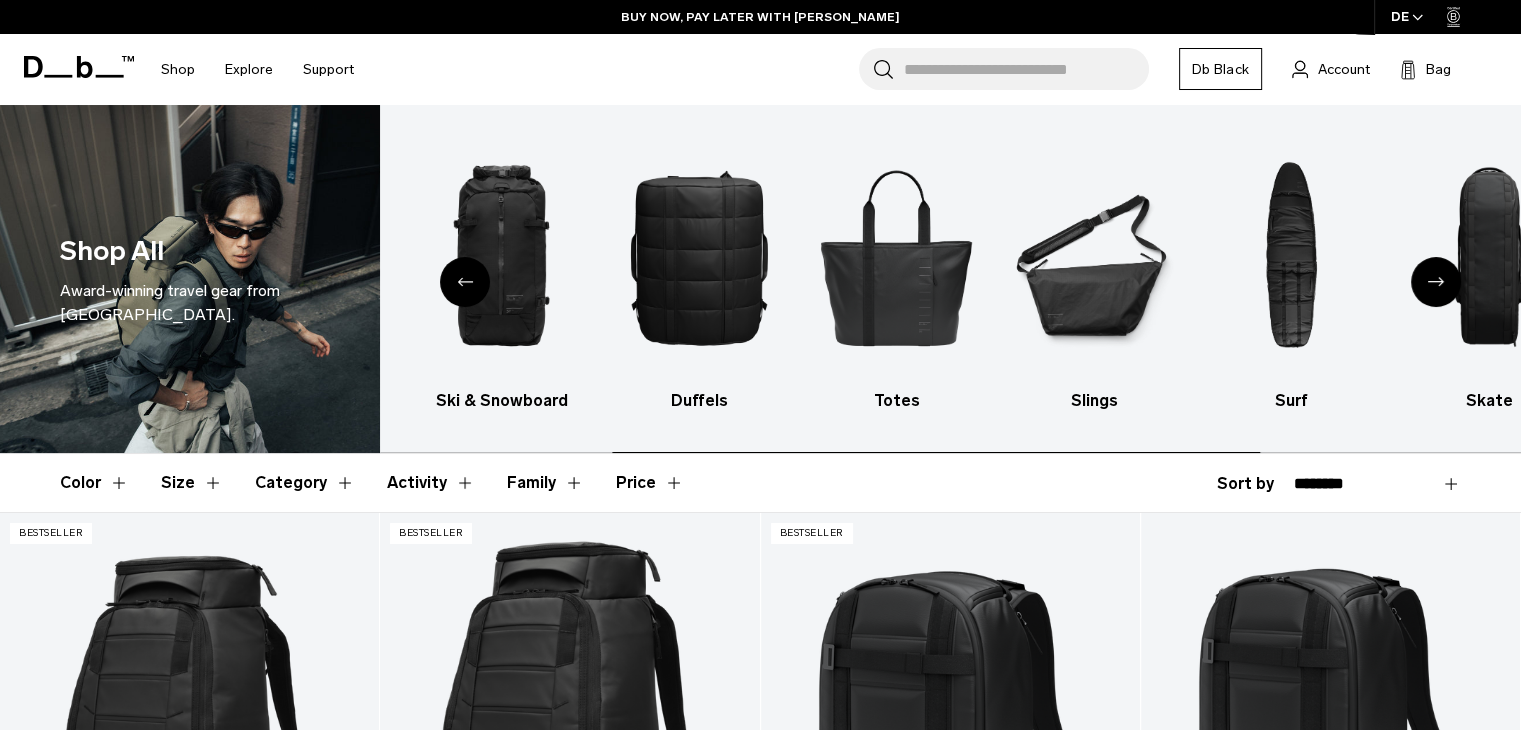 click at bounding box center [1436, 282] 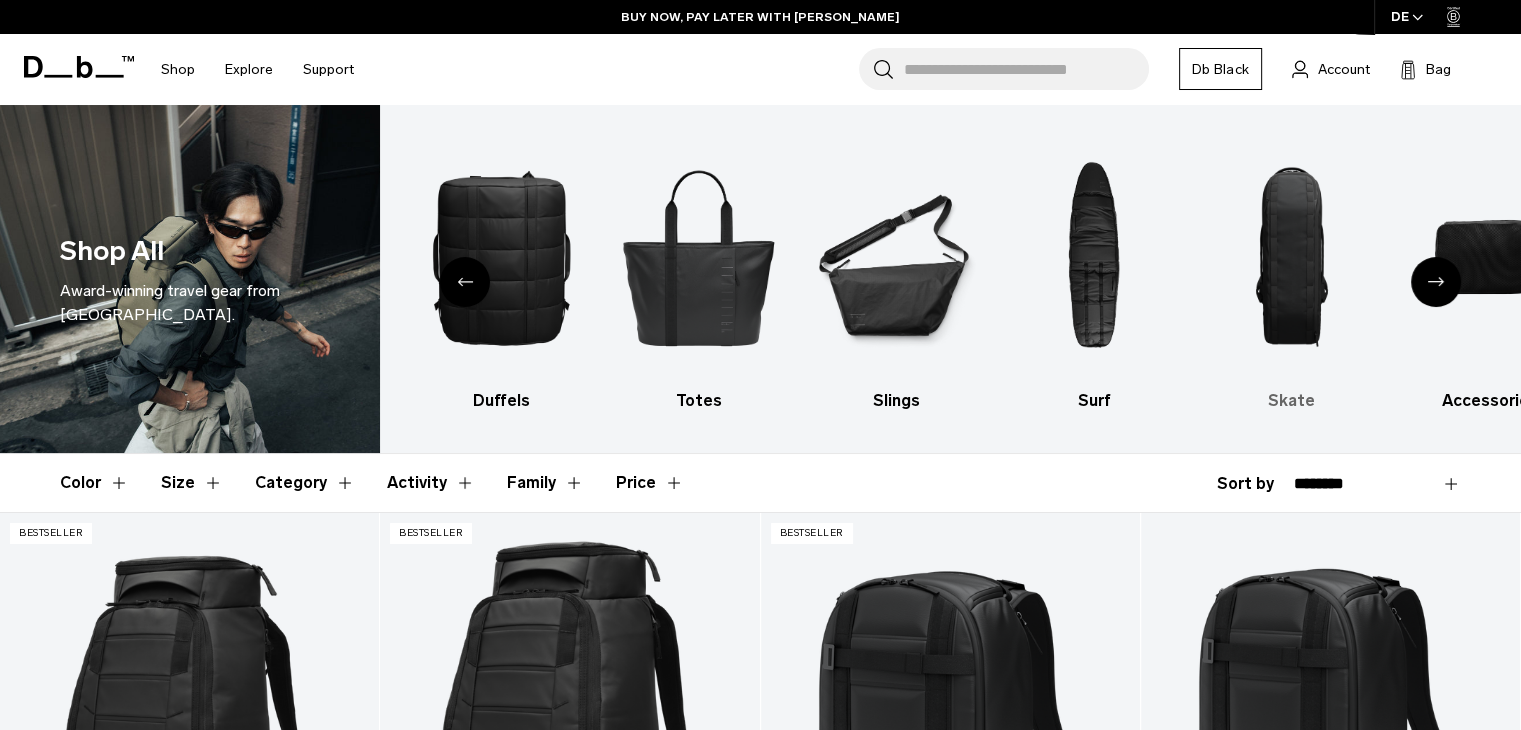 click at bounding box center [1291, 257] 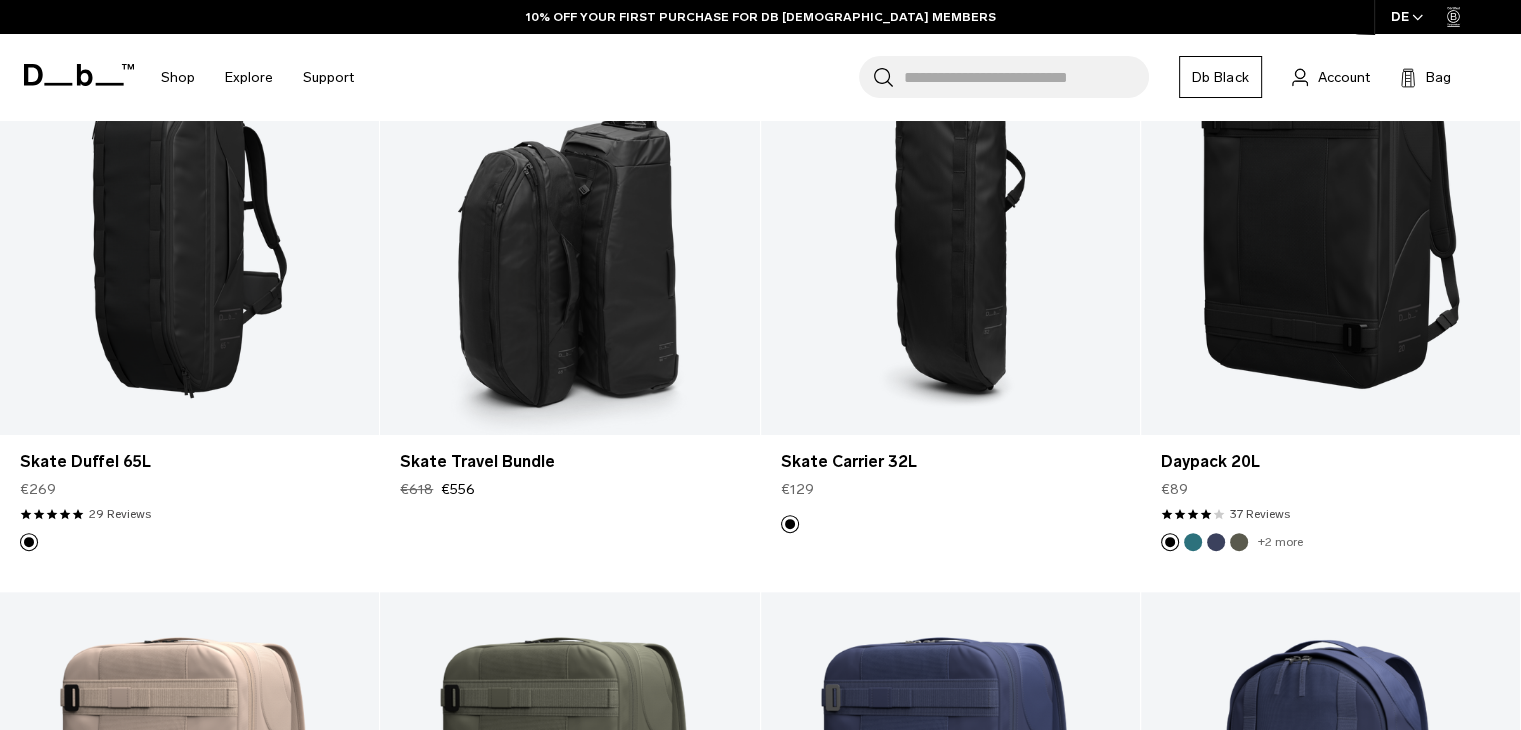 scroll, scrollTop: 0, scrollLeft: 0, axis: both 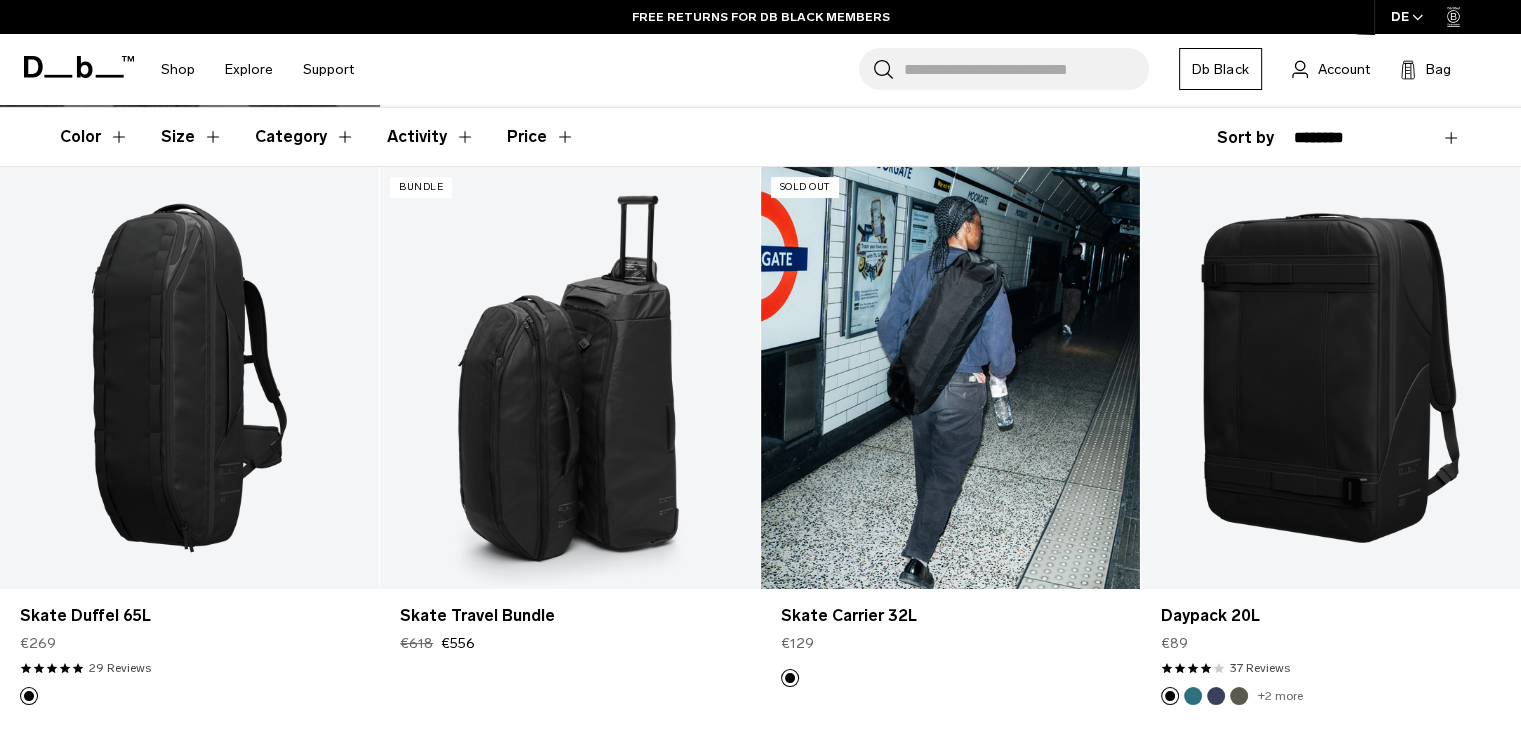 click at bounding box center [950, 377] 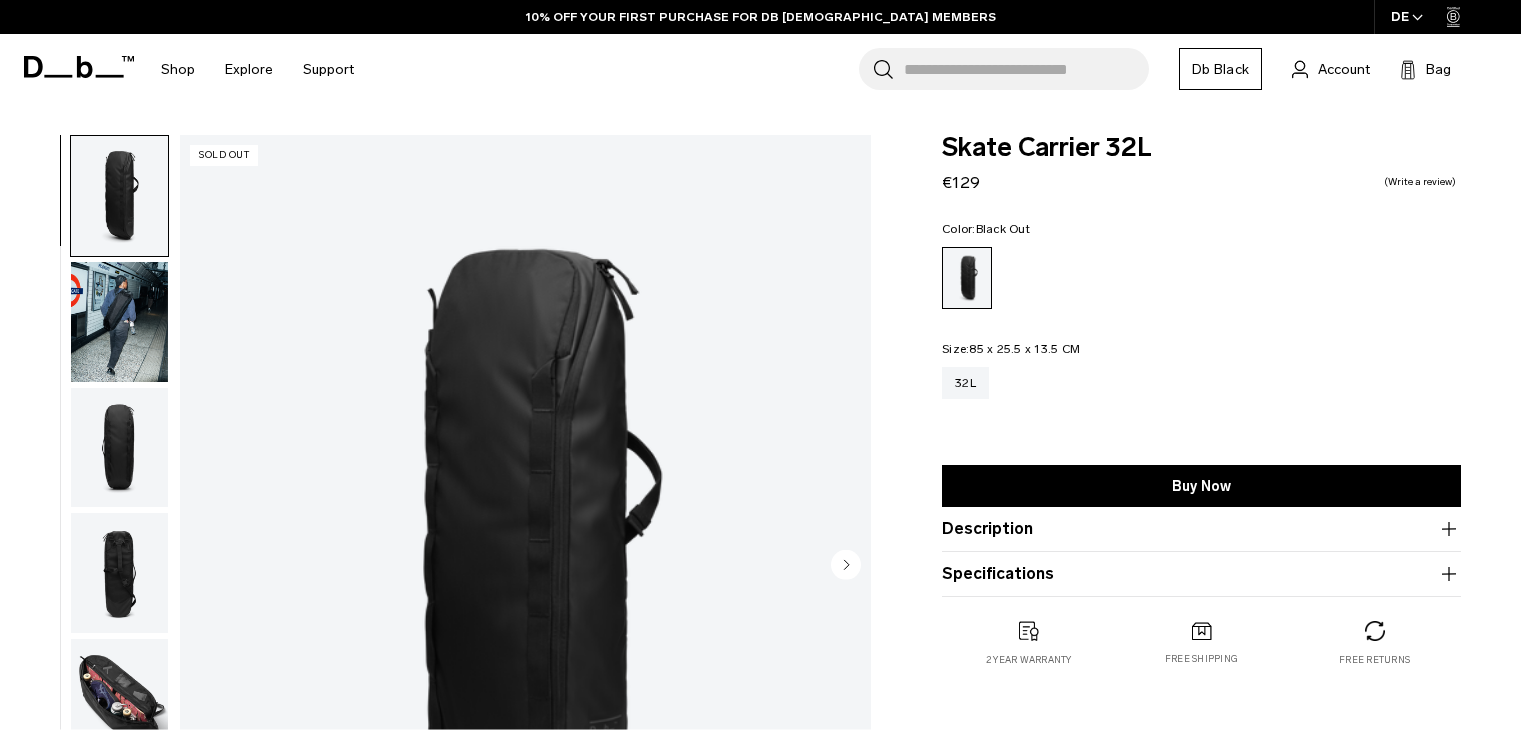 scroll, scrollTop: 0, scrollLeft: 0, axis: both 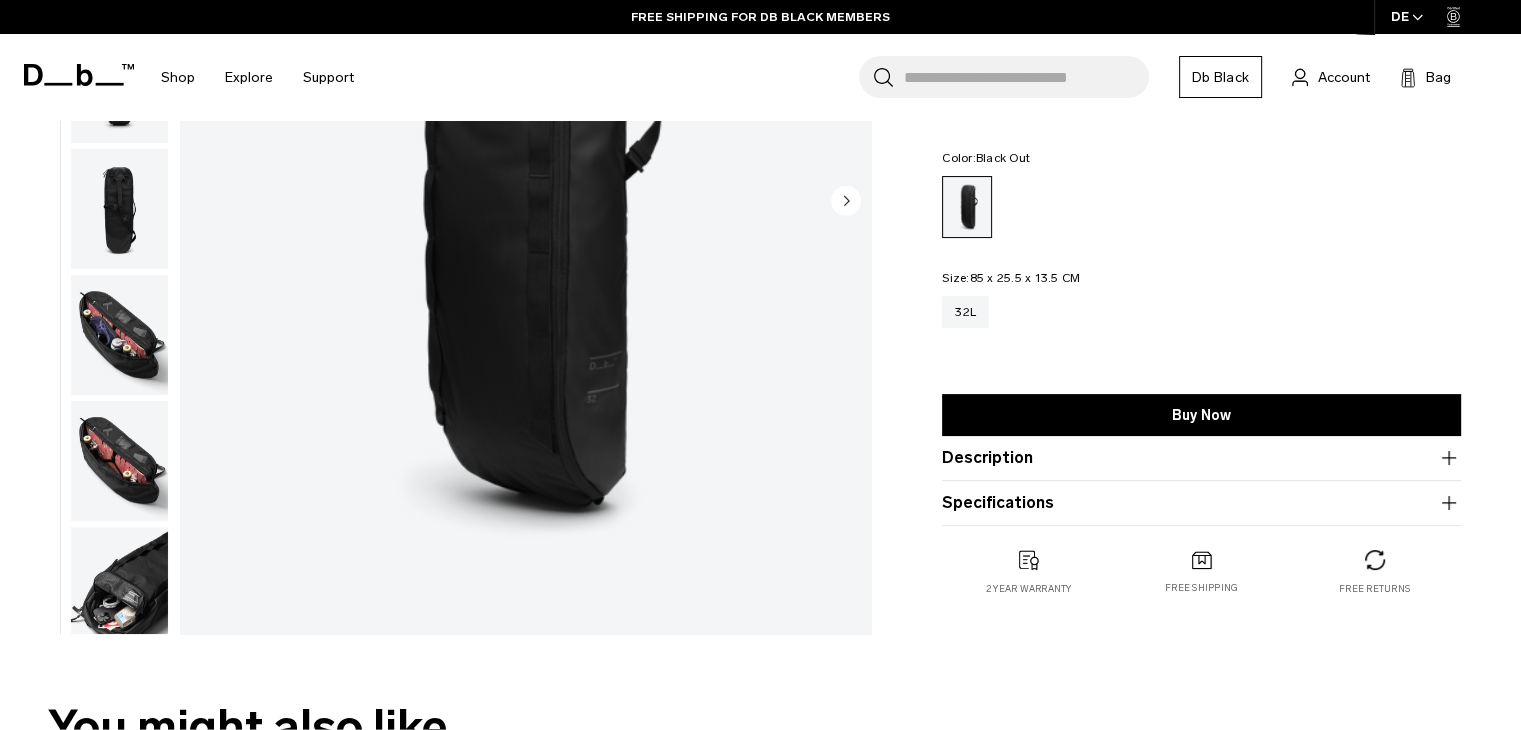 click at bounding box center (119, 335) 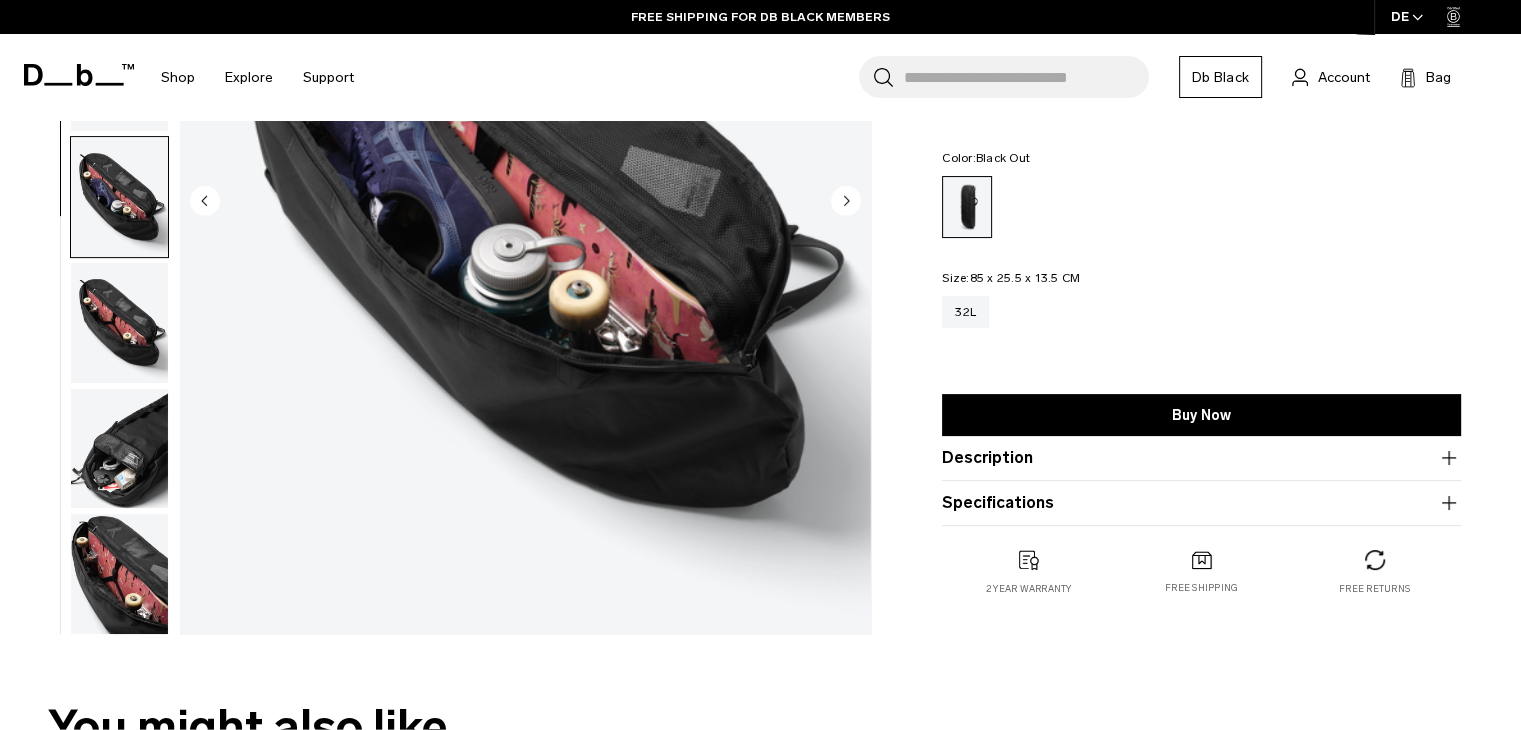 scroll, scrollTop: 136, scrollLeft: 0, axis: vertical 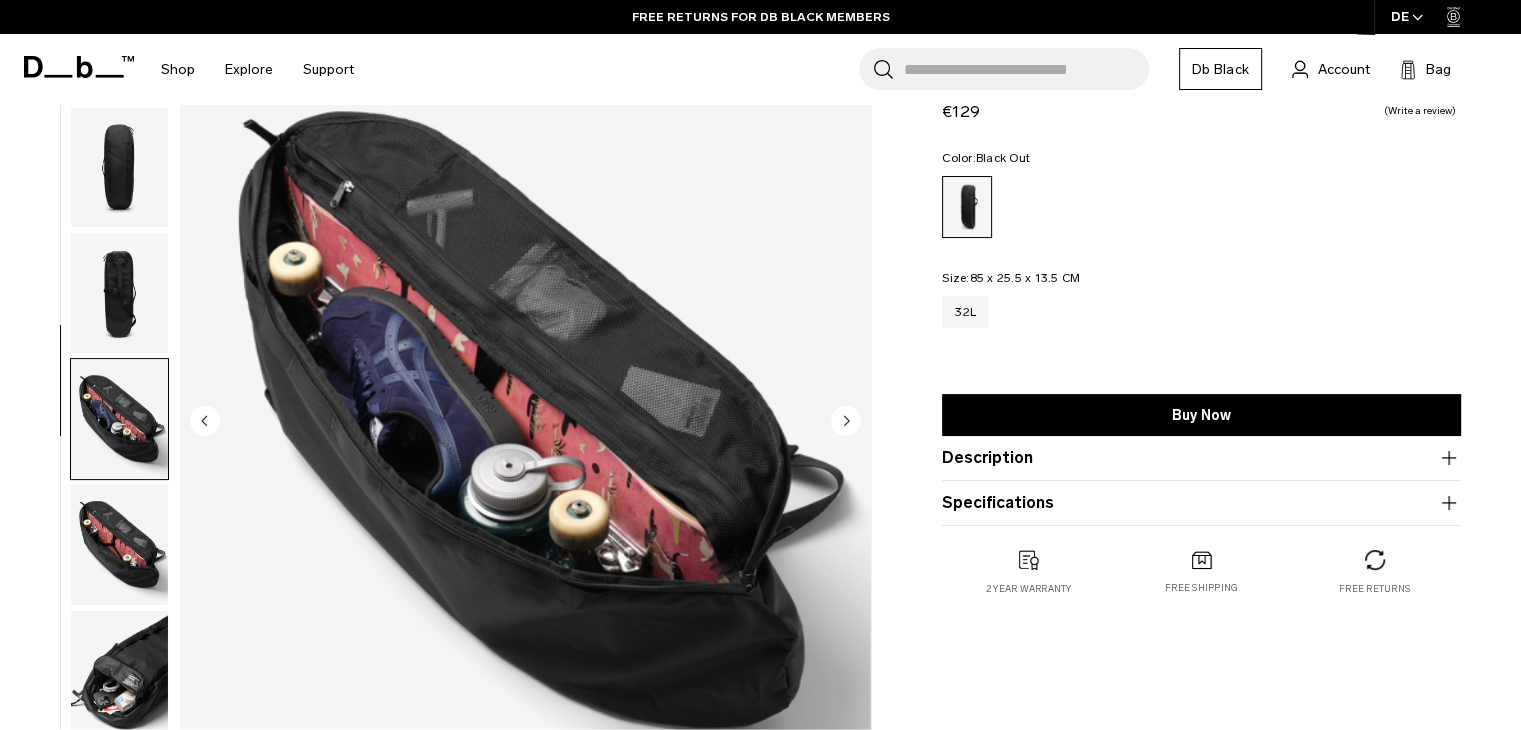 click 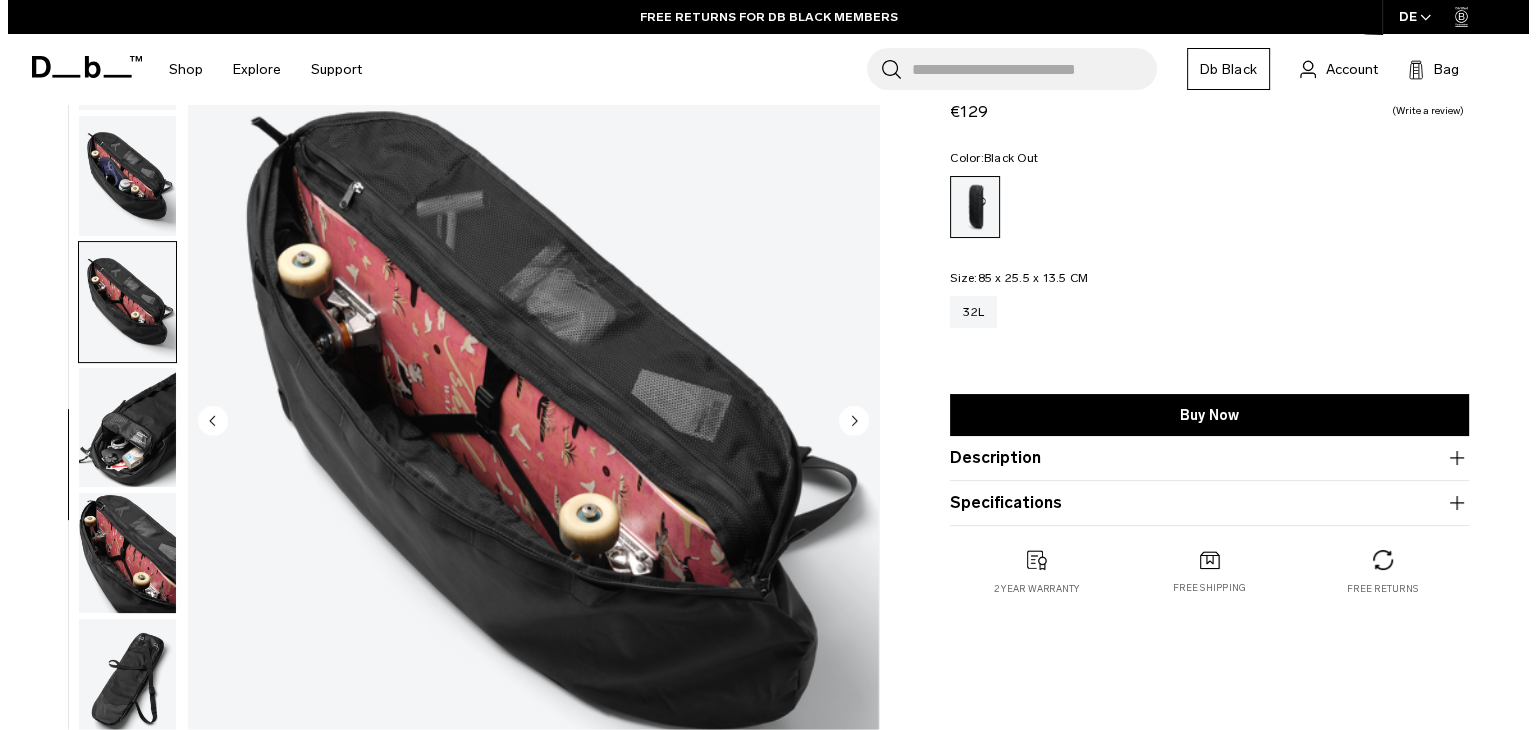 scroll, scrollTop: 392, scrollLeft: 0, axis: vertical 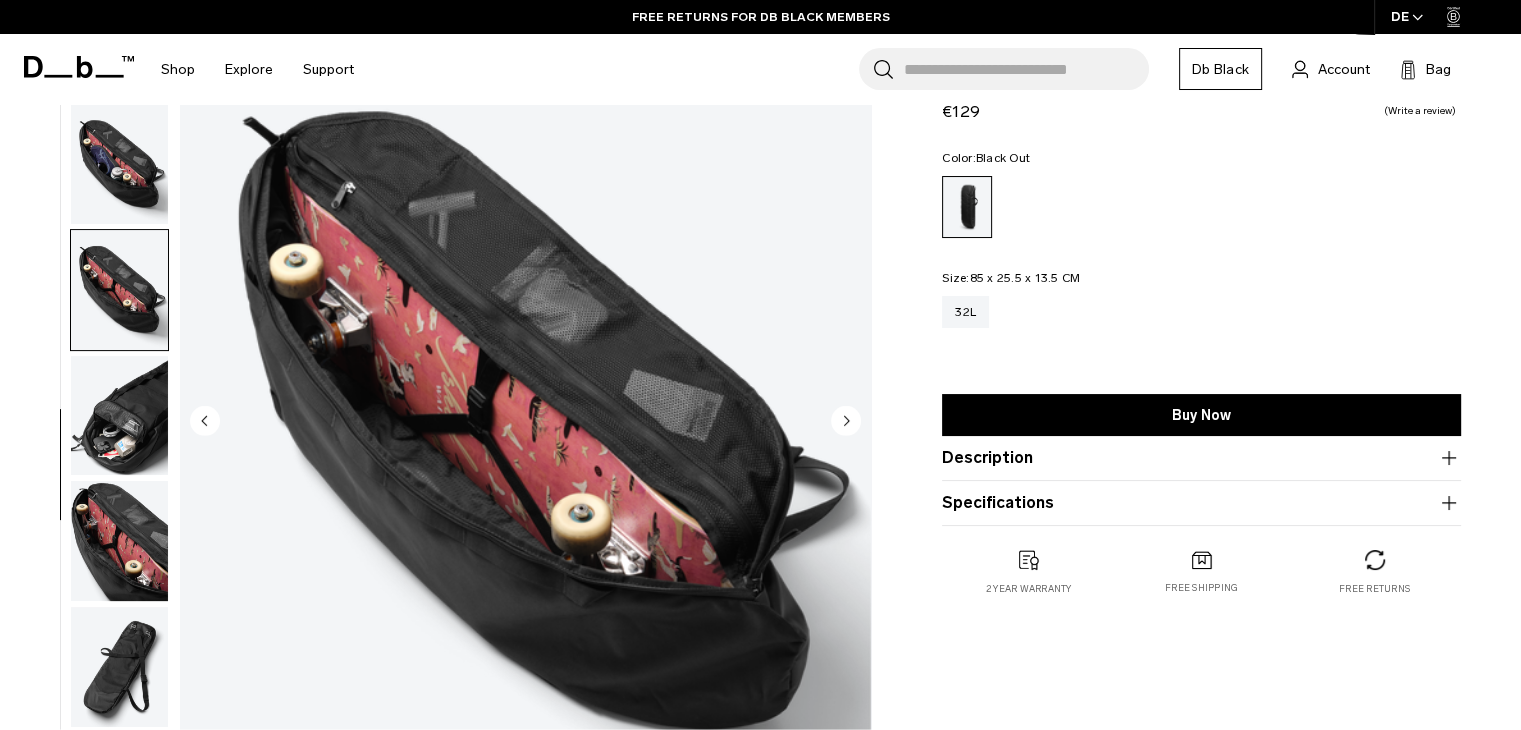 click 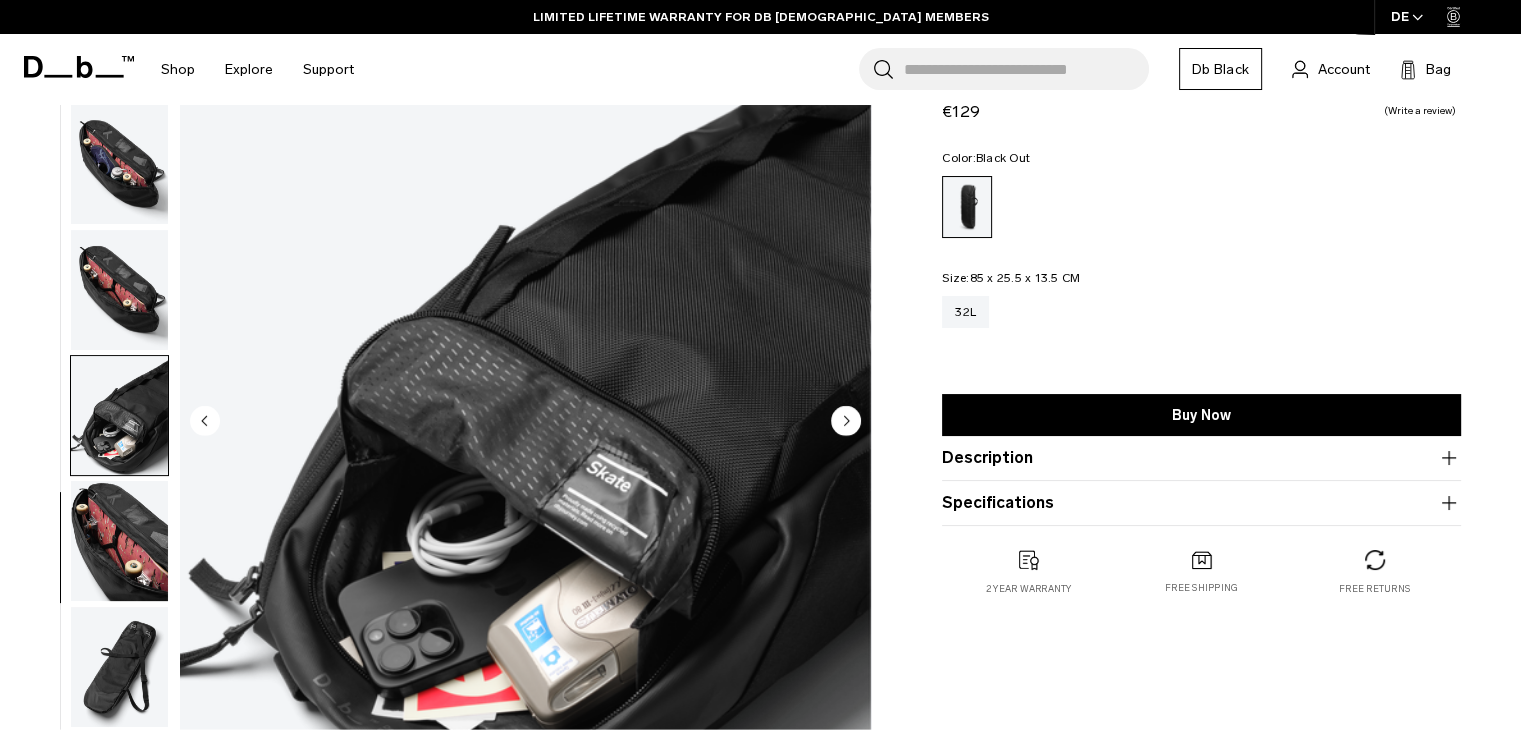 click 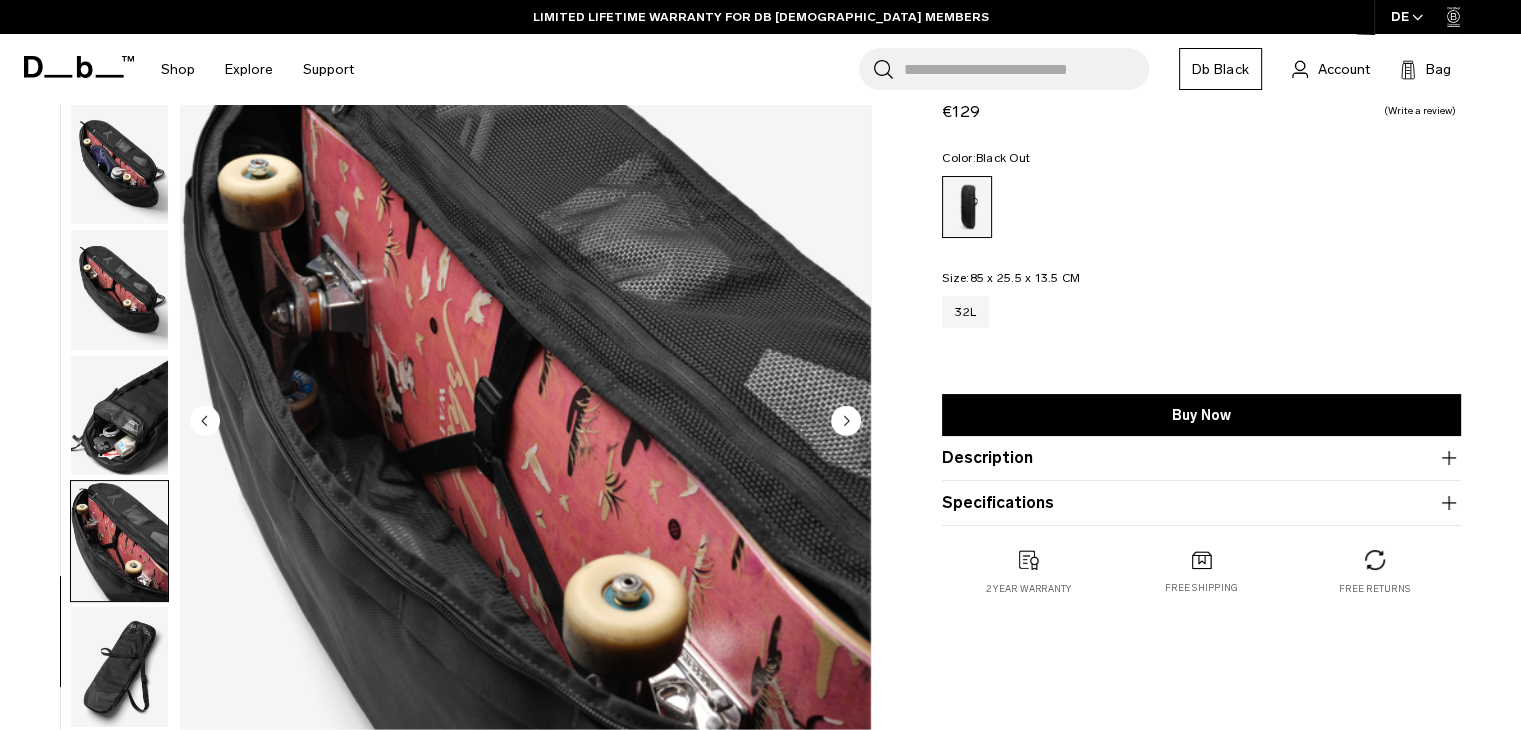 click 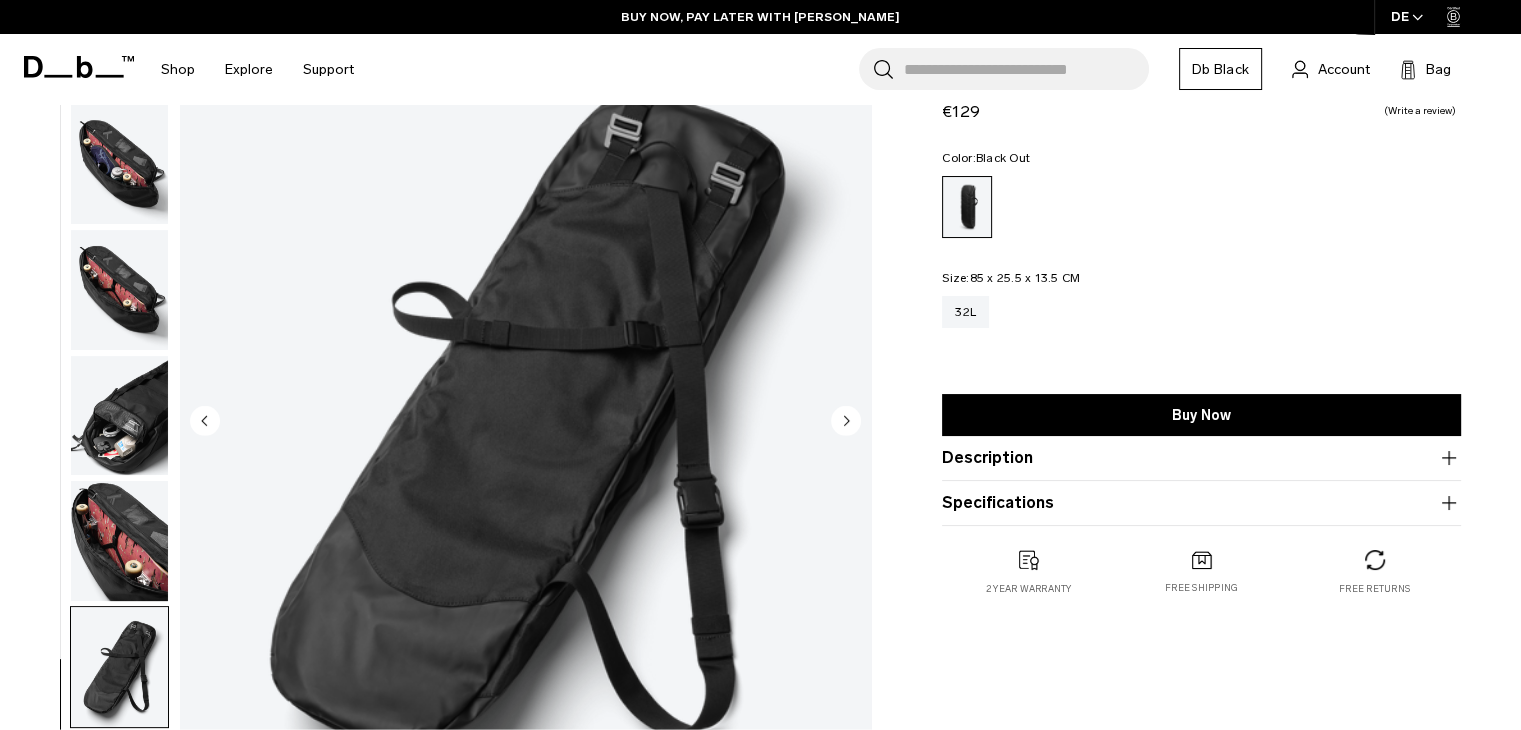 click 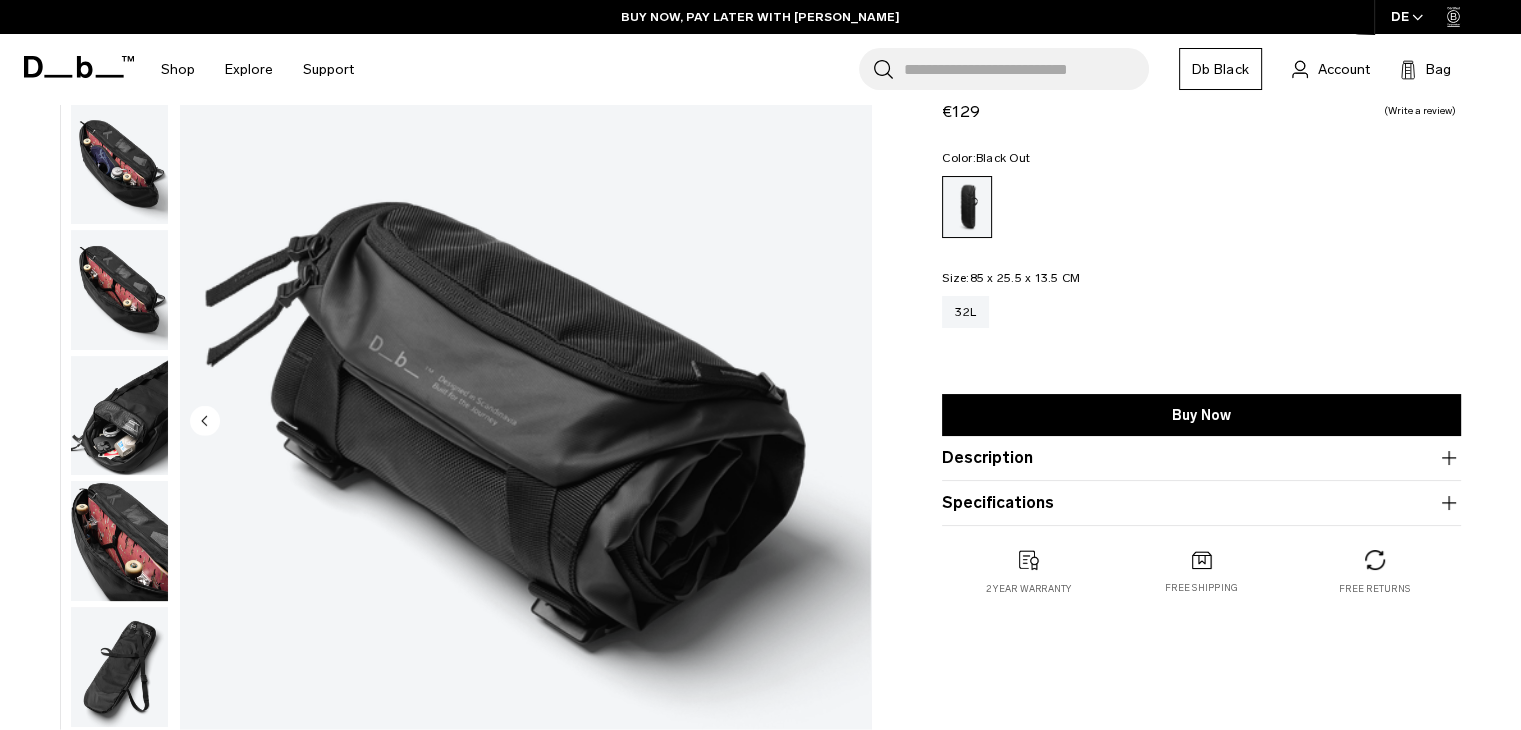click at bounding box center [525, 422] 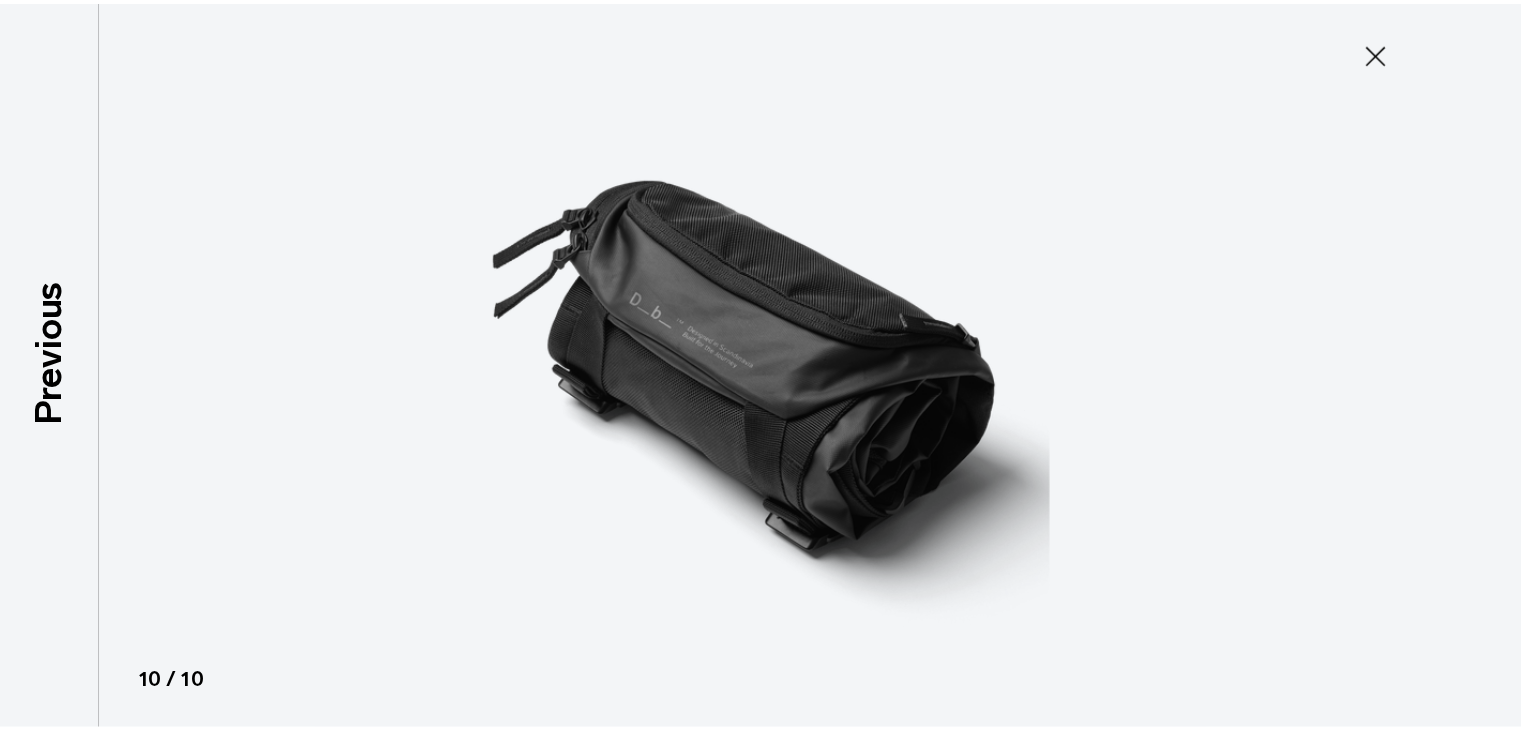 scroll, scrollTop: 380, scrollLeft: 0, axis: vertical 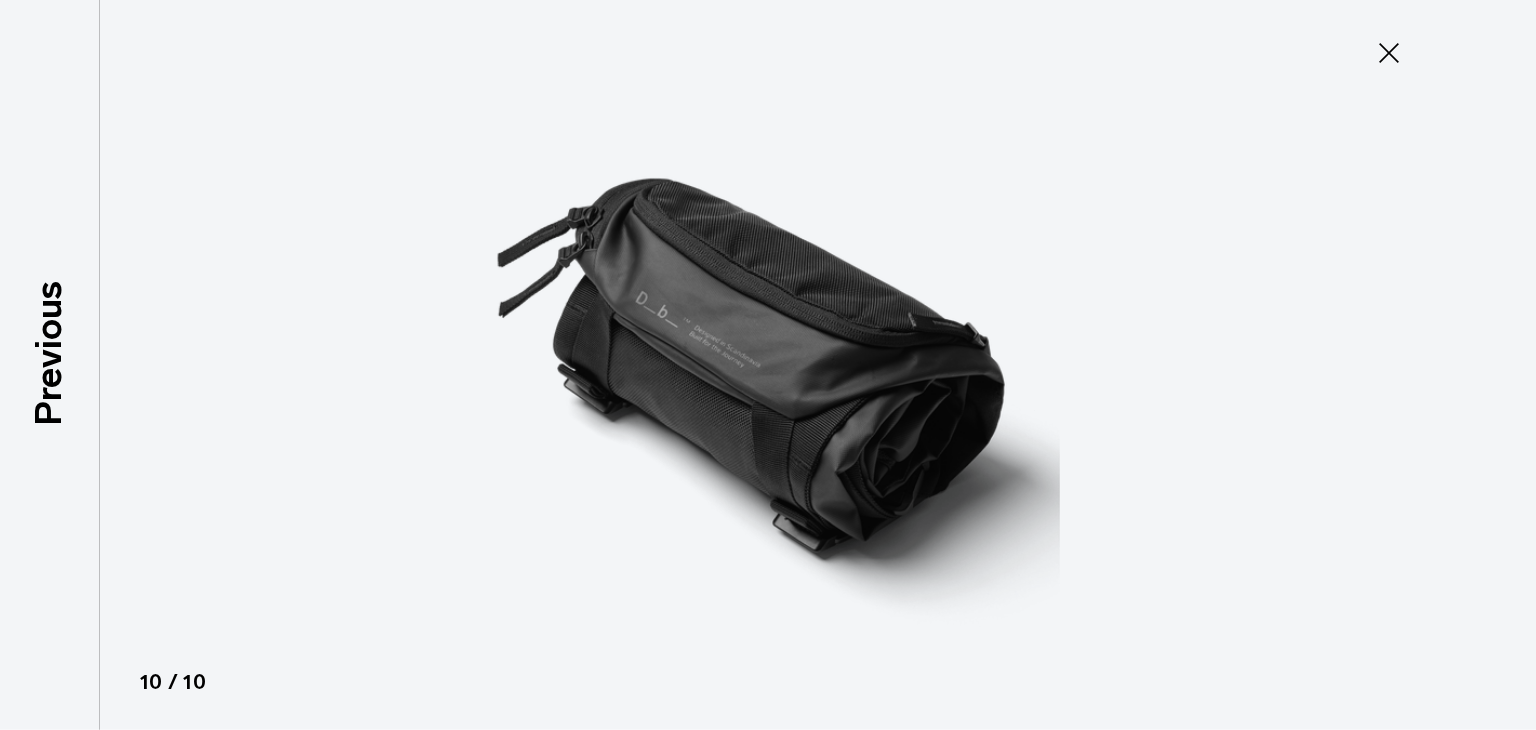 click at bounding box center (768, 365) 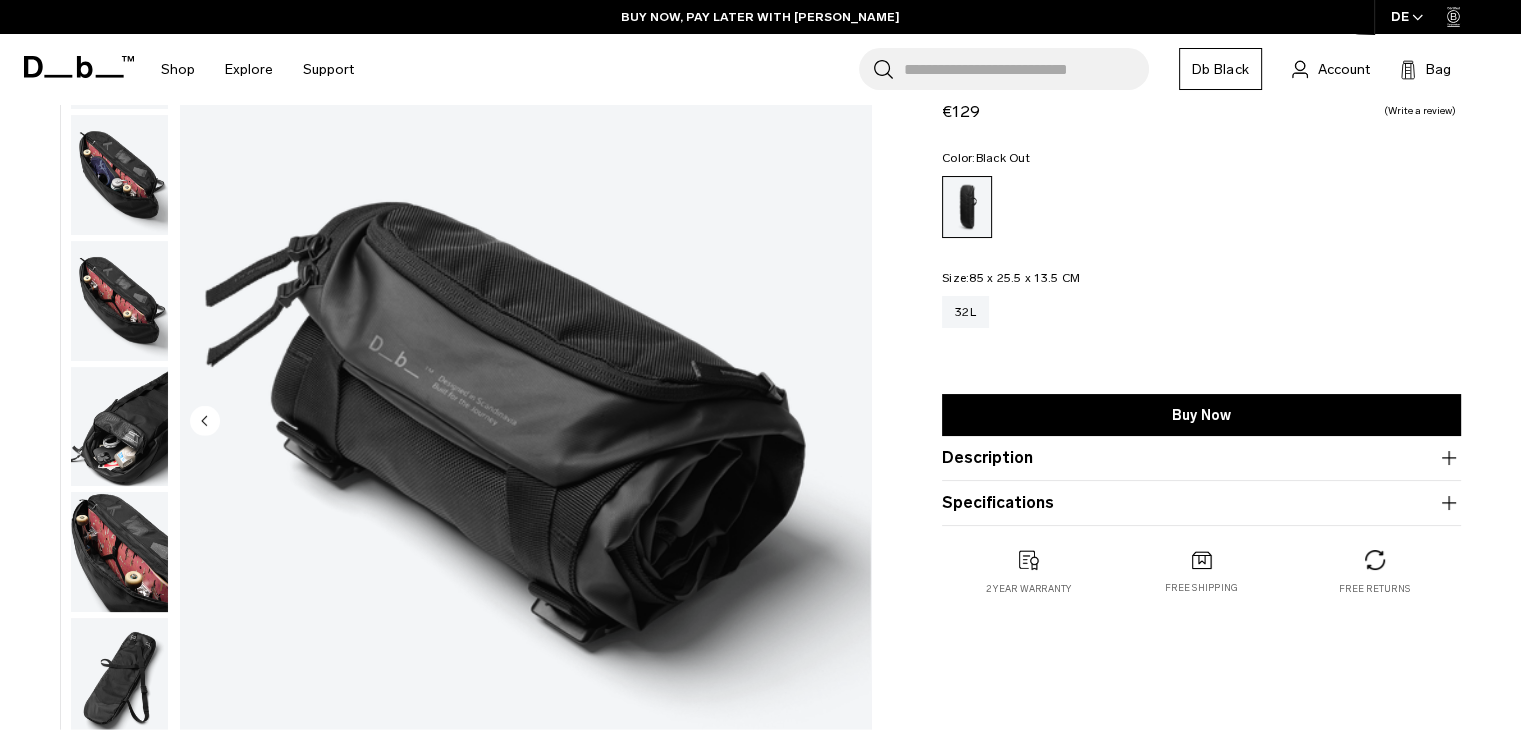 scroll, scrollTop: 392, scrollLeft: 0, axis: vertical 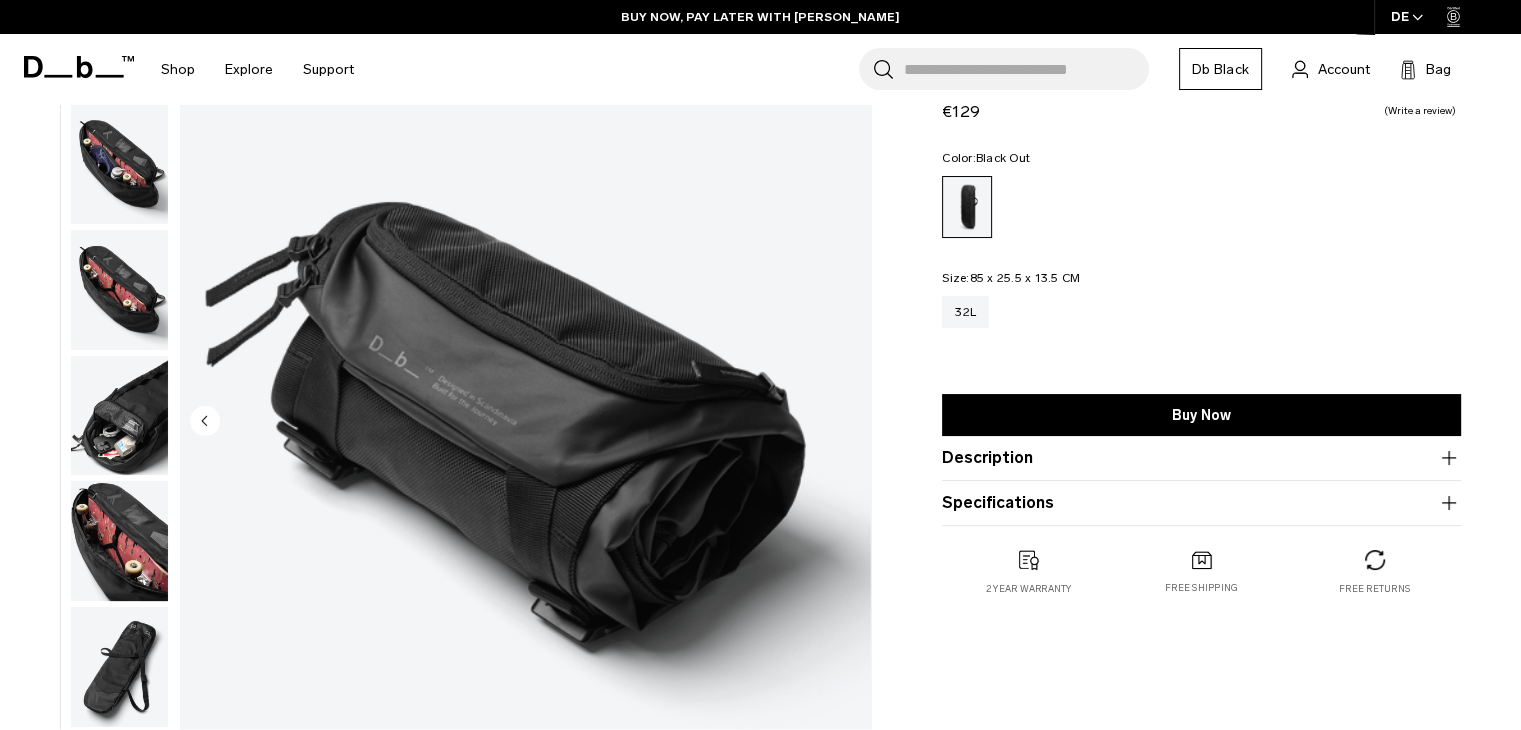 click 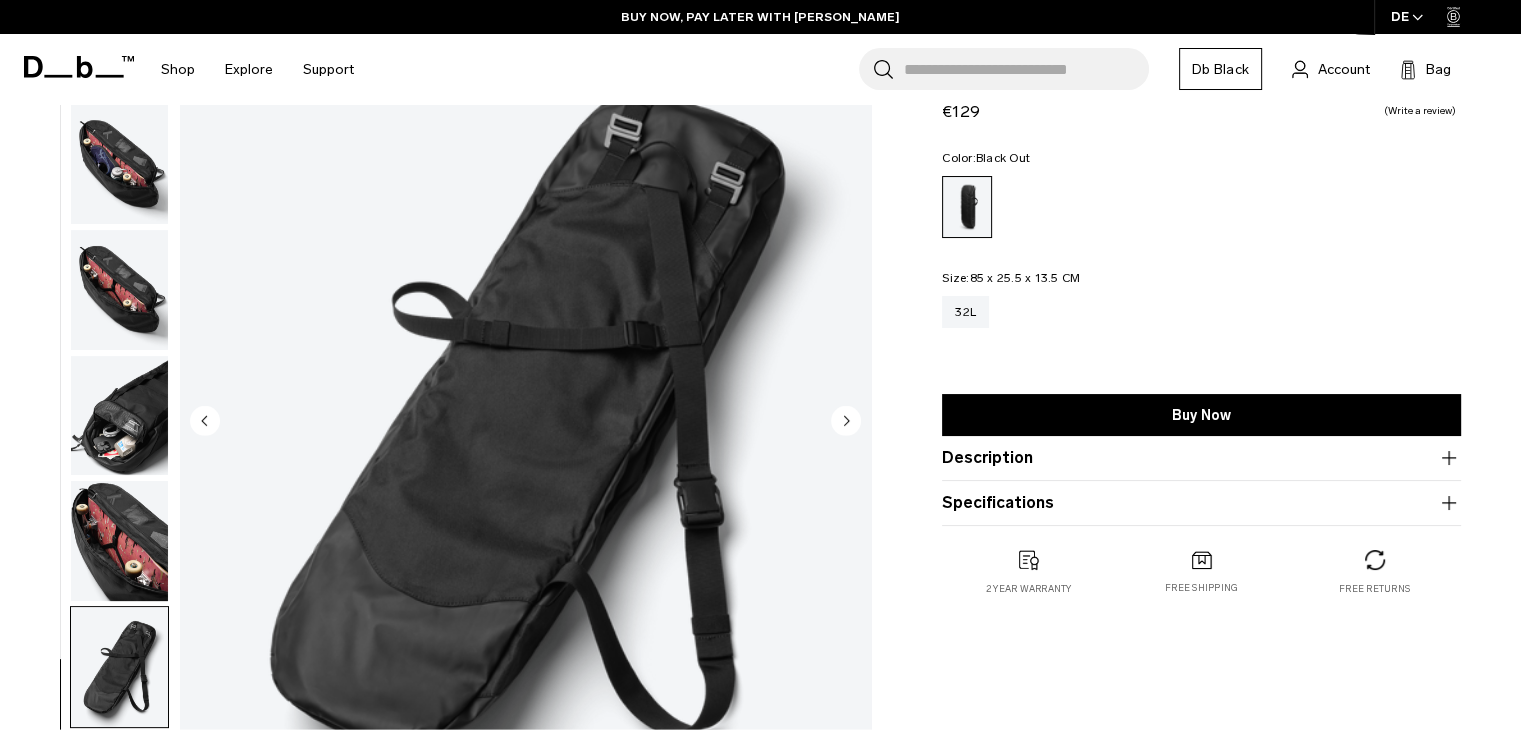 click 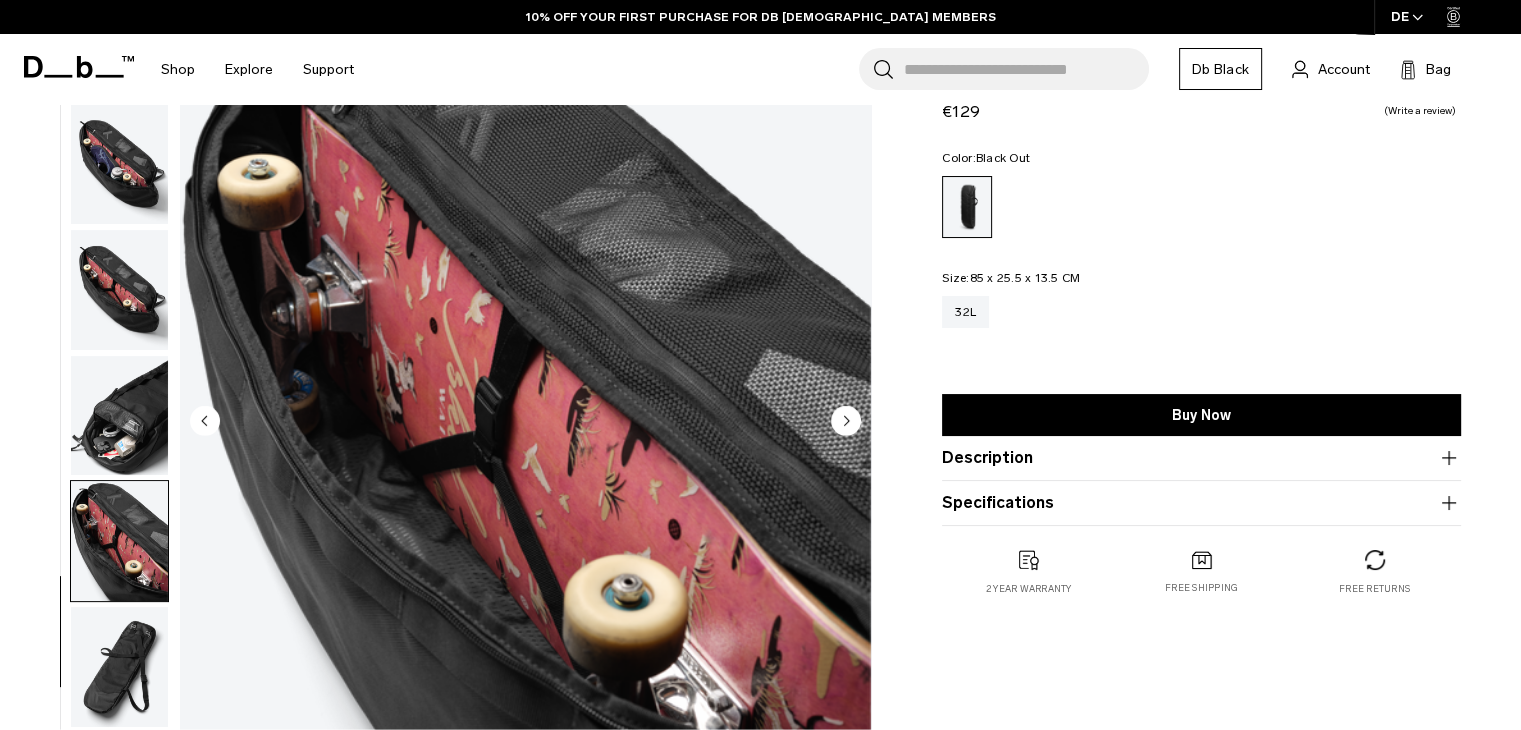 click 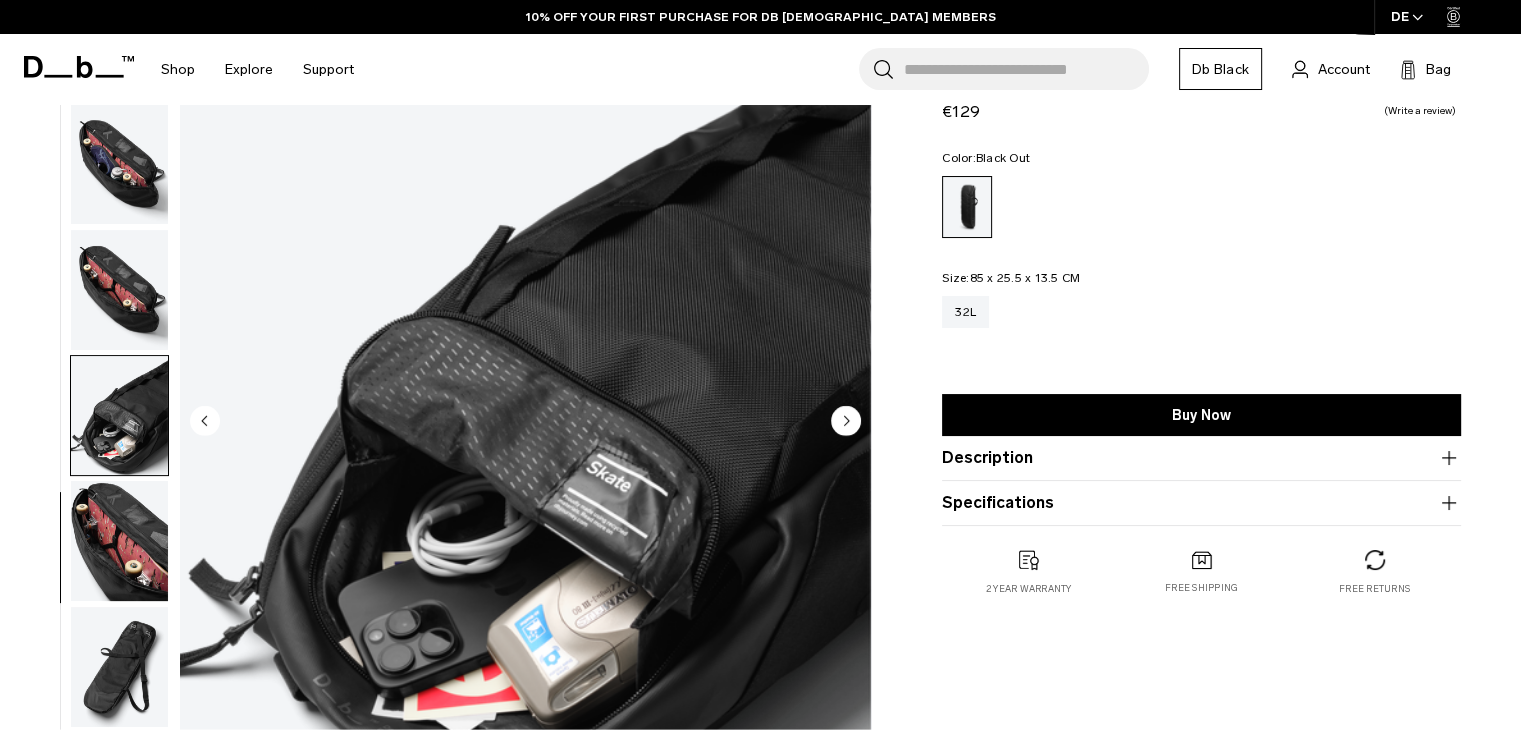 click 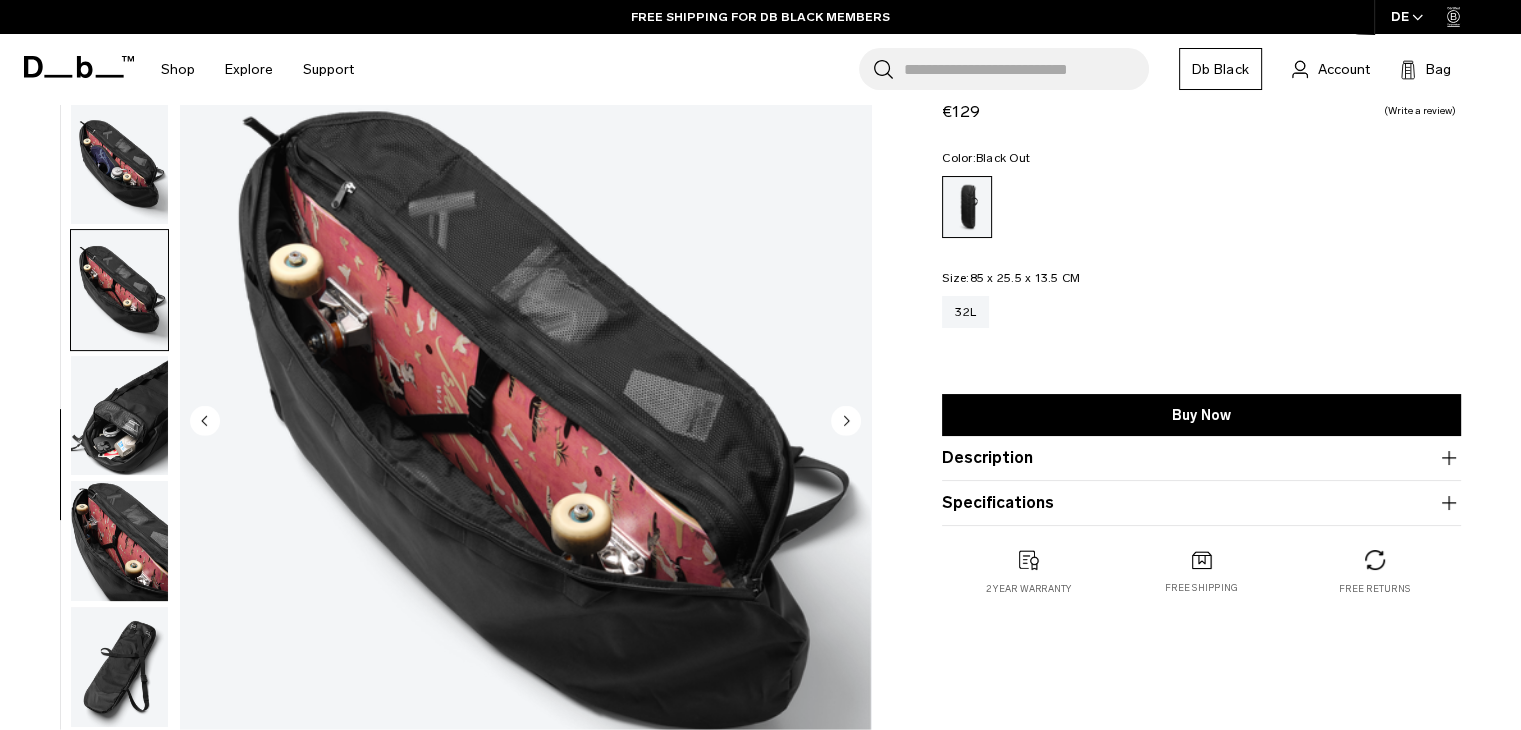 click 